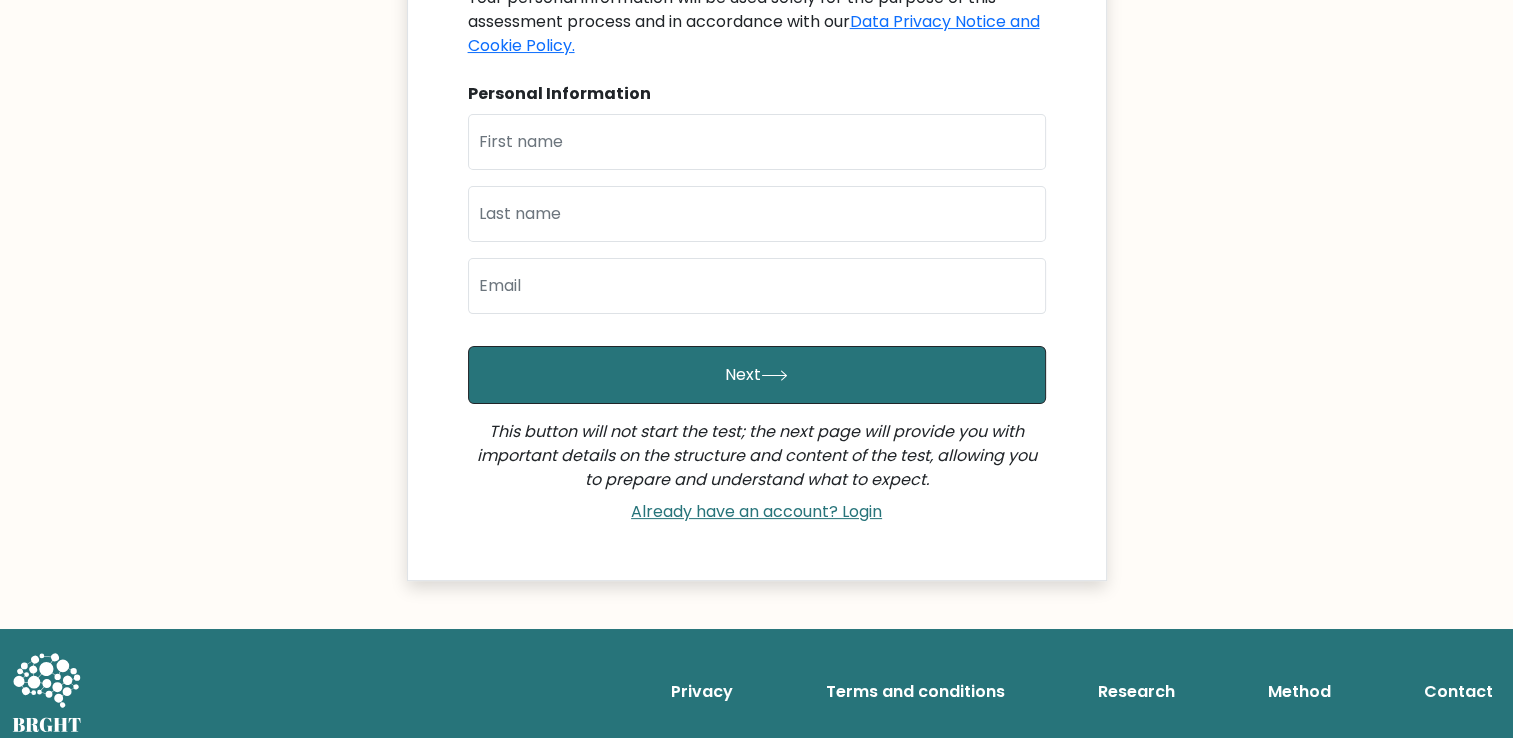 scroll, scrollTop: 384, scrollLeft: 0, axis: vertical 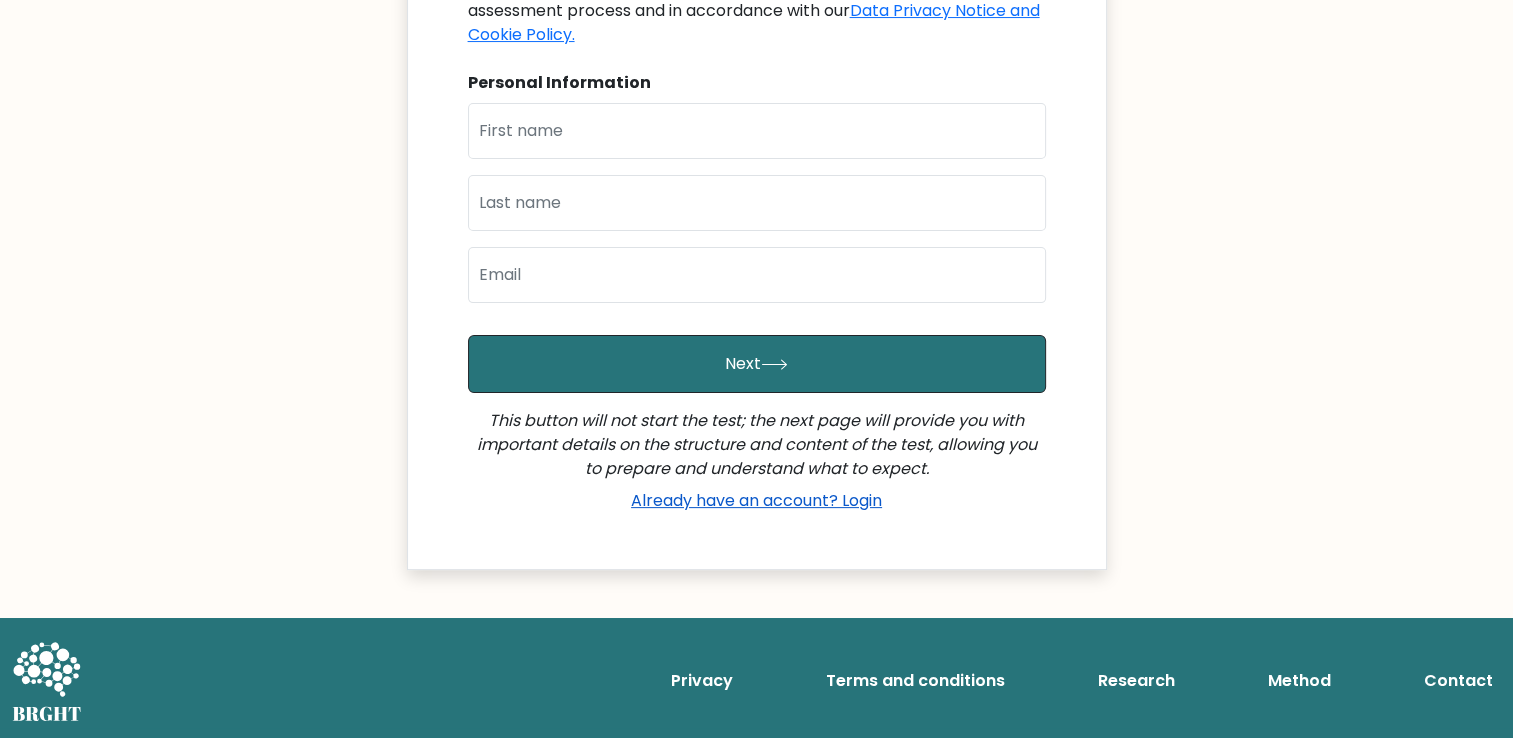 click on "Already have an account? Login" at bounding box center (756, 500) 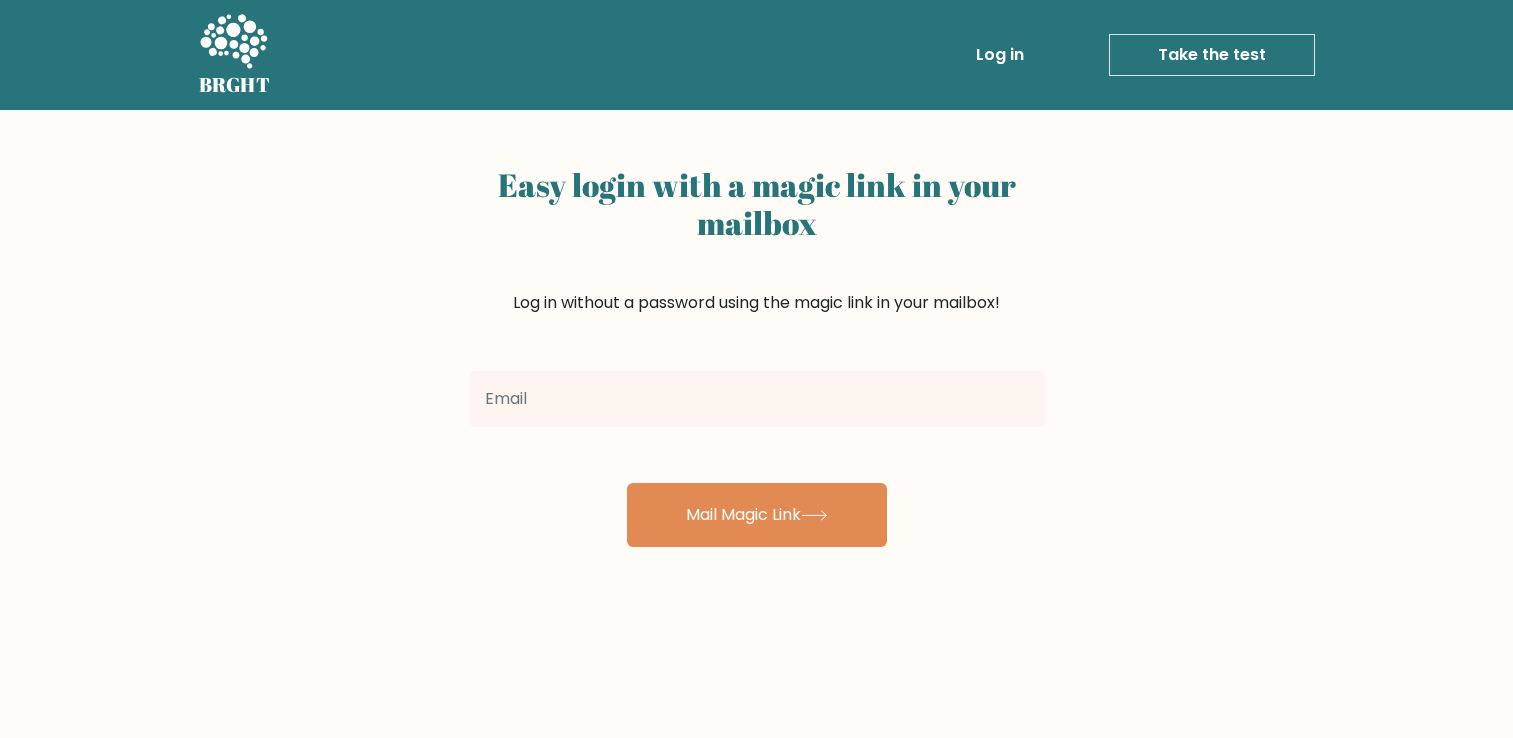scroll, scrollTop: 0, scrollLeft: 0, axis: both 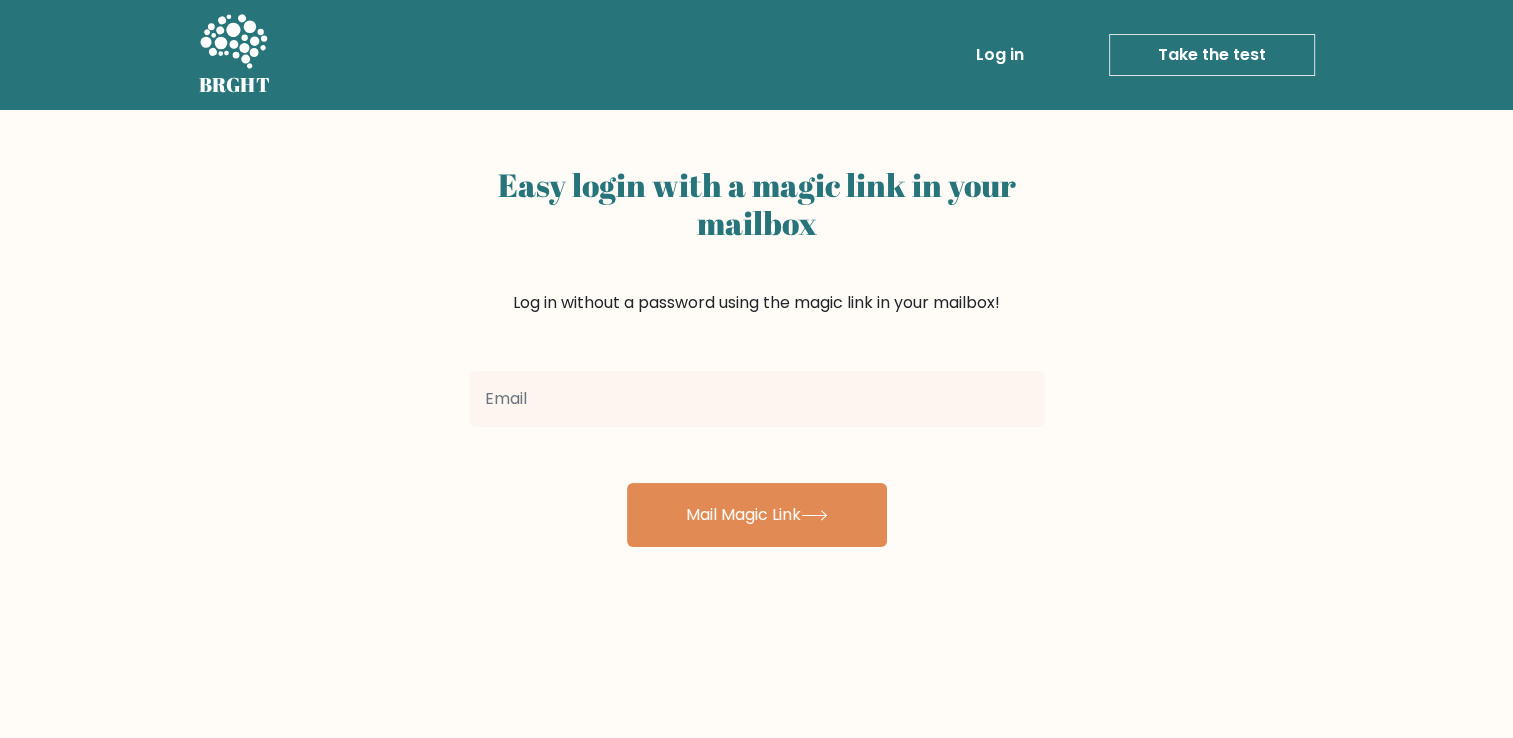 click at bounding box center [757, 399] 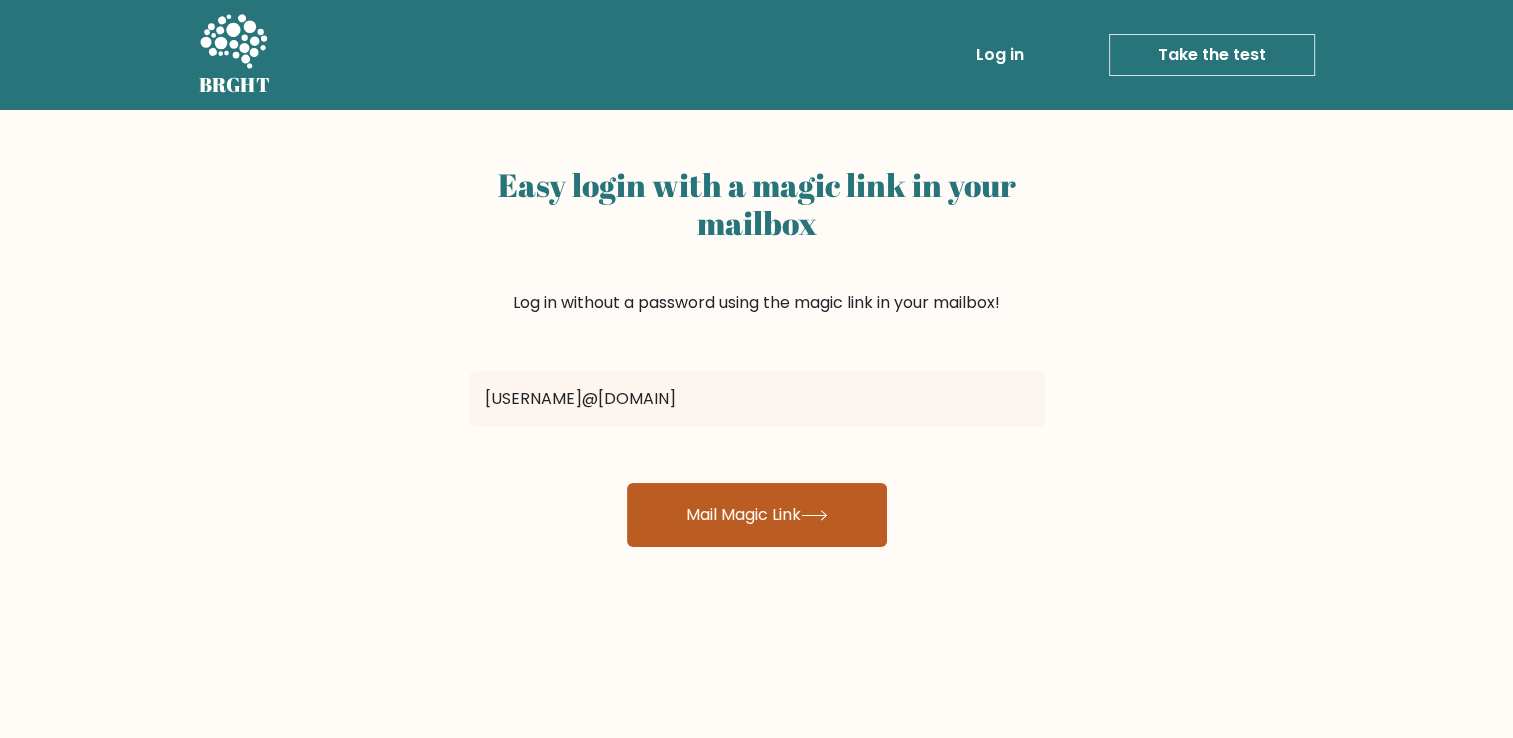 click on "Mail Magic Link" at bounding box center (757, 515) 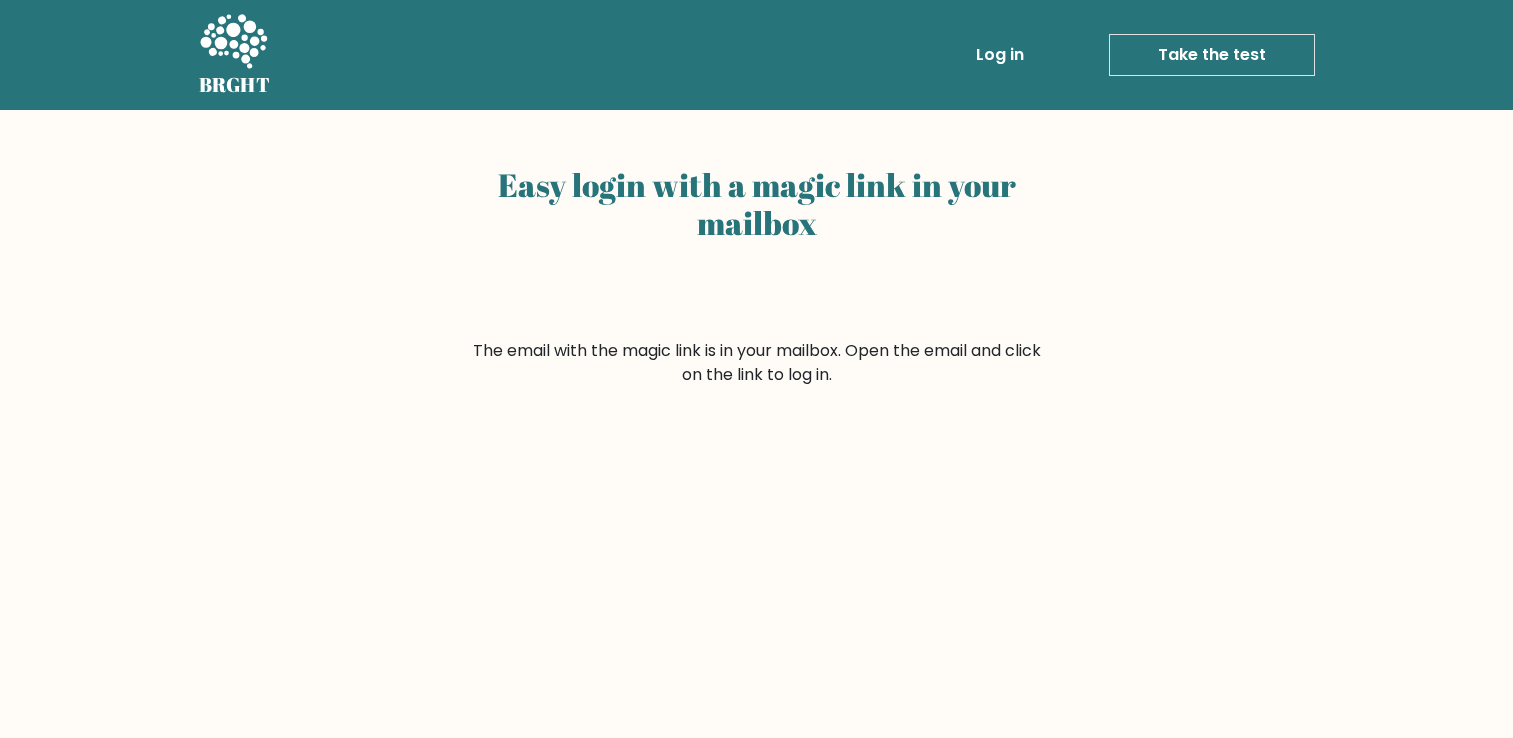 scroll, scrollTop: 0, scrollLeft: 0, axis: both 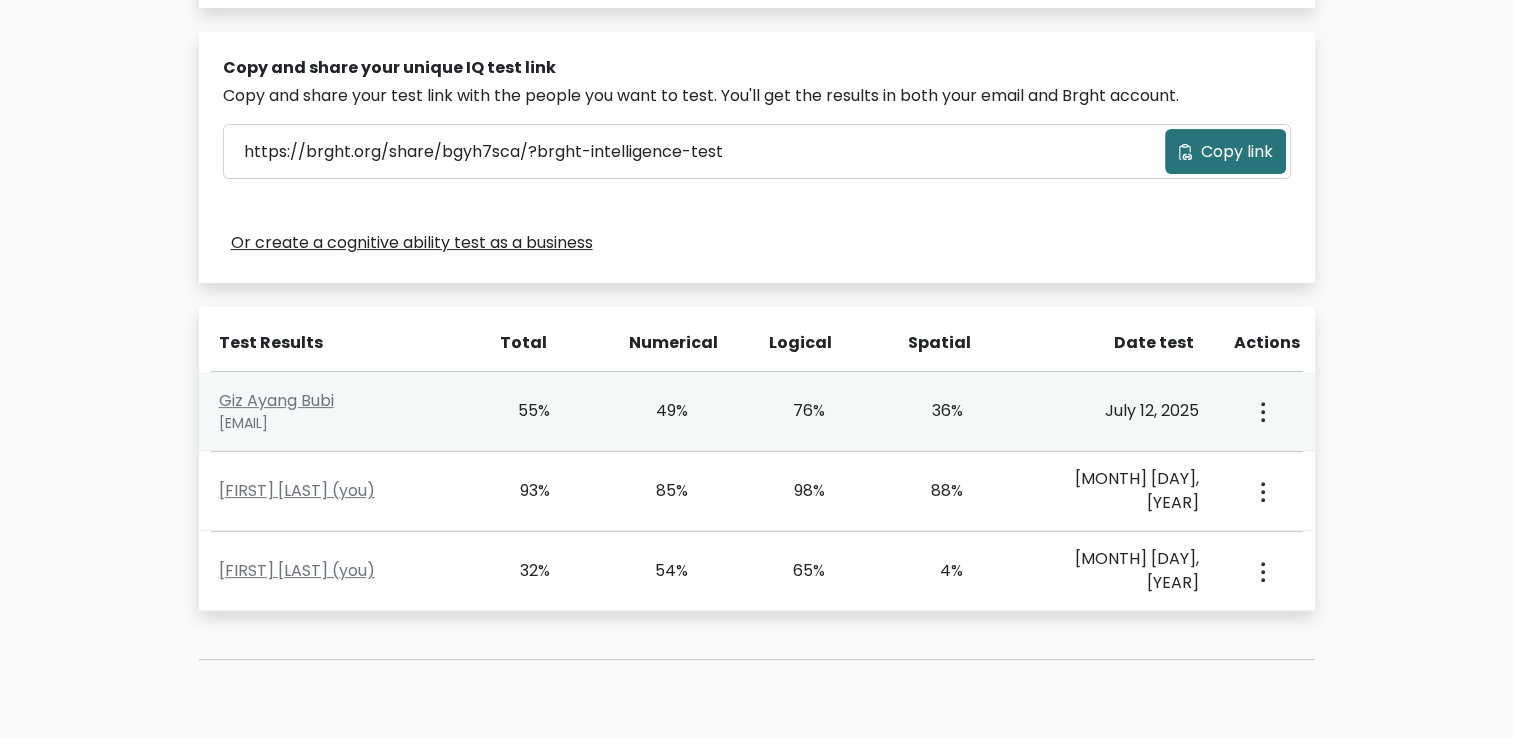 click 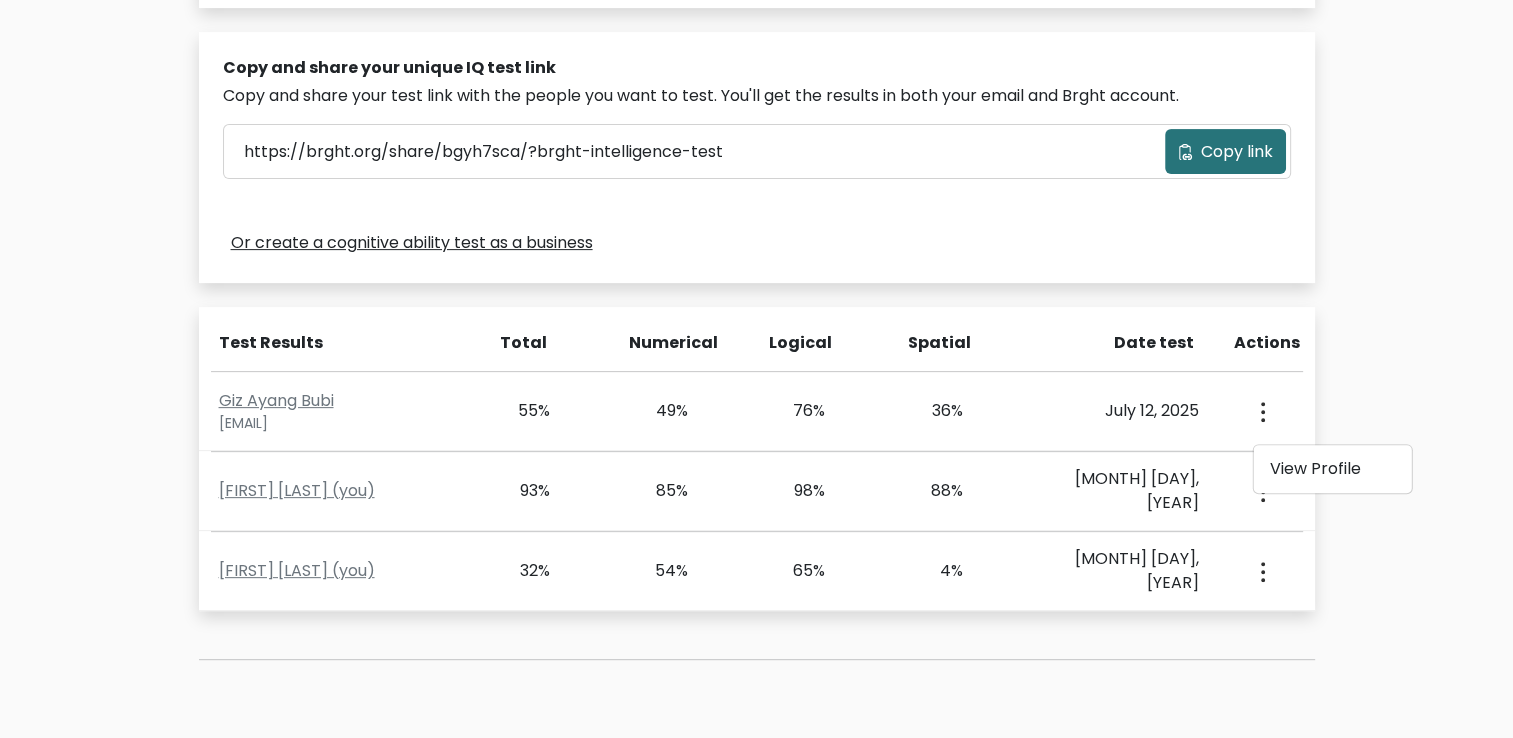 click on "Test the IQ of other people
40 questions
30 minutes
English
Create your unique IQ test link
Fill out the form below to create a unique link to your IQ test.
Bobbi First name *" at bounding box center [756, 157] 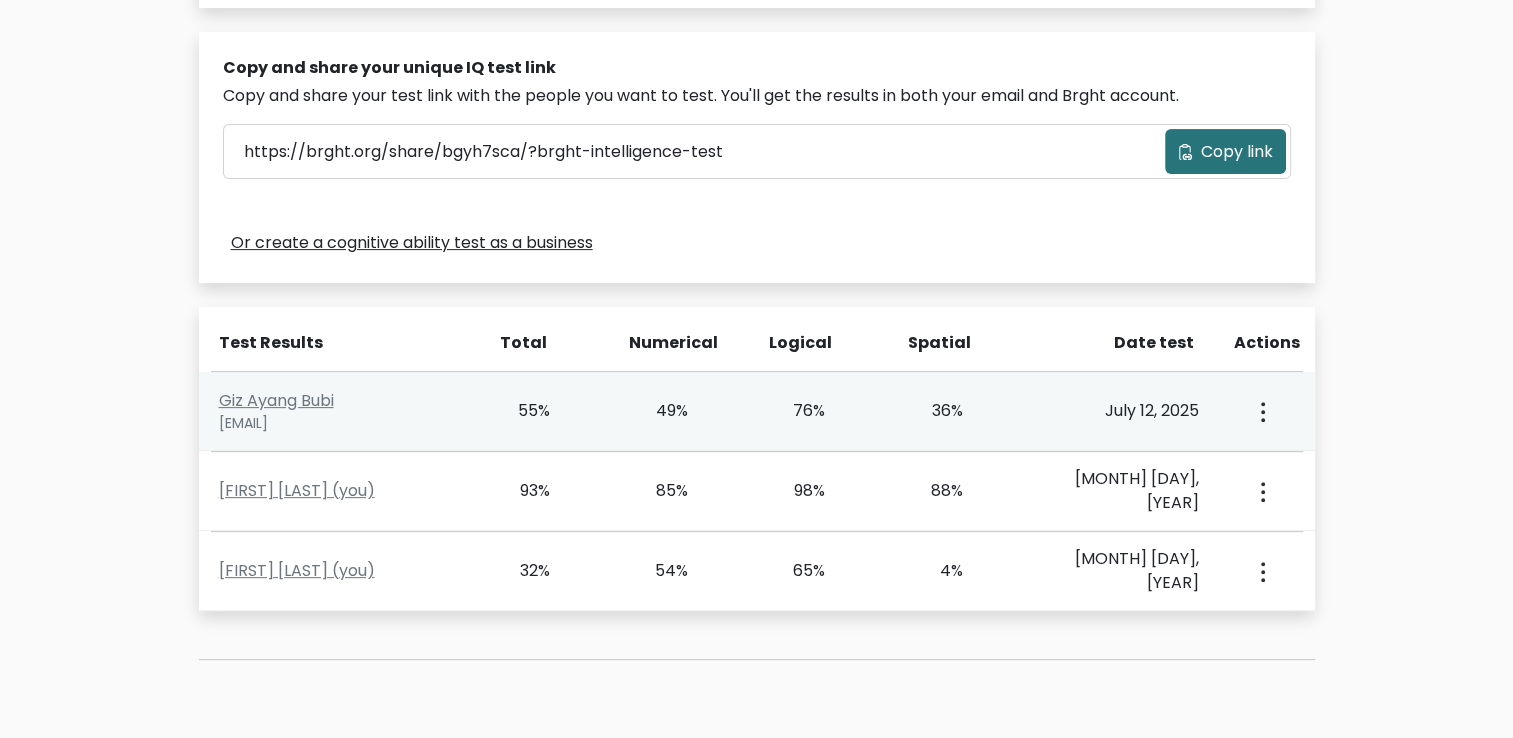 click 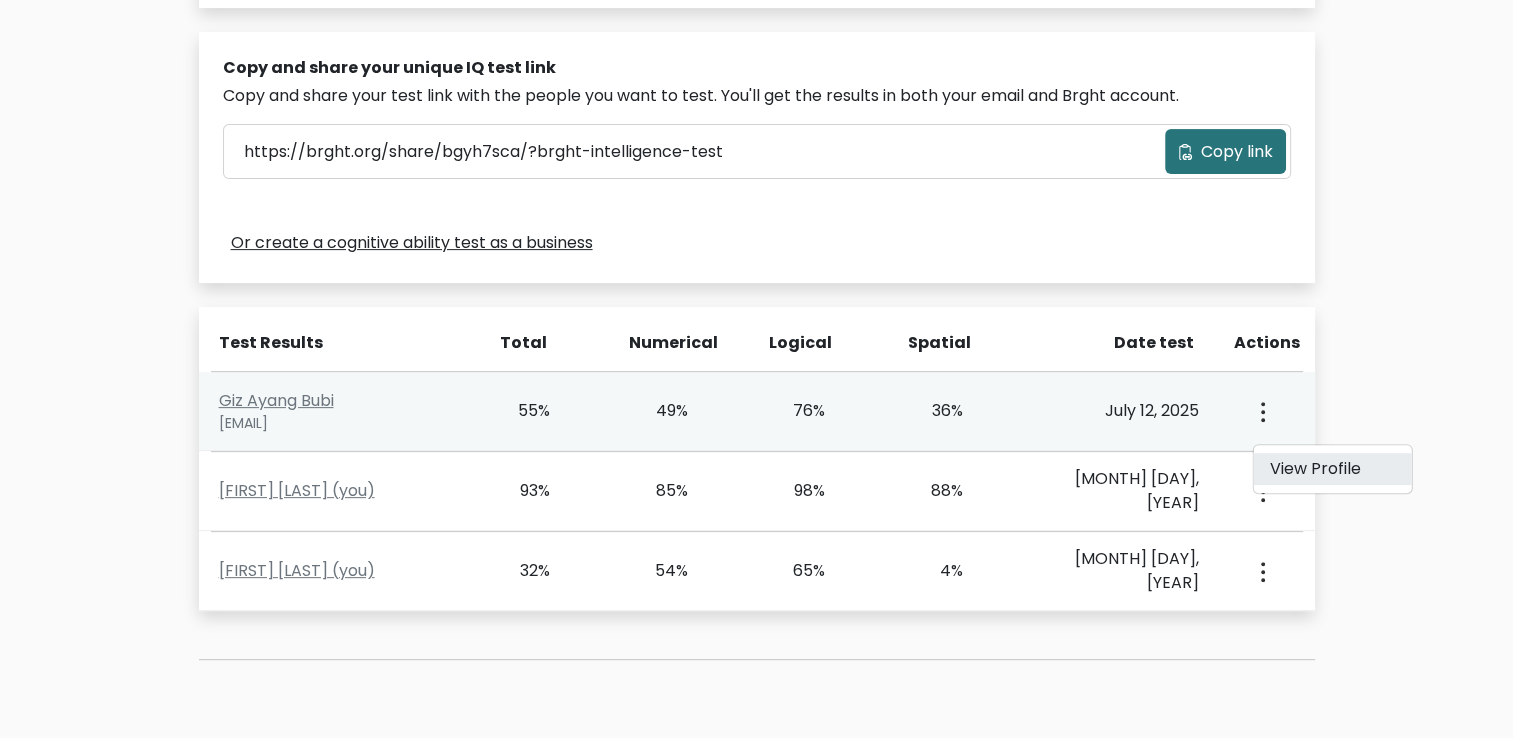 click on "View Profile" at bounding box center (1332, 469) 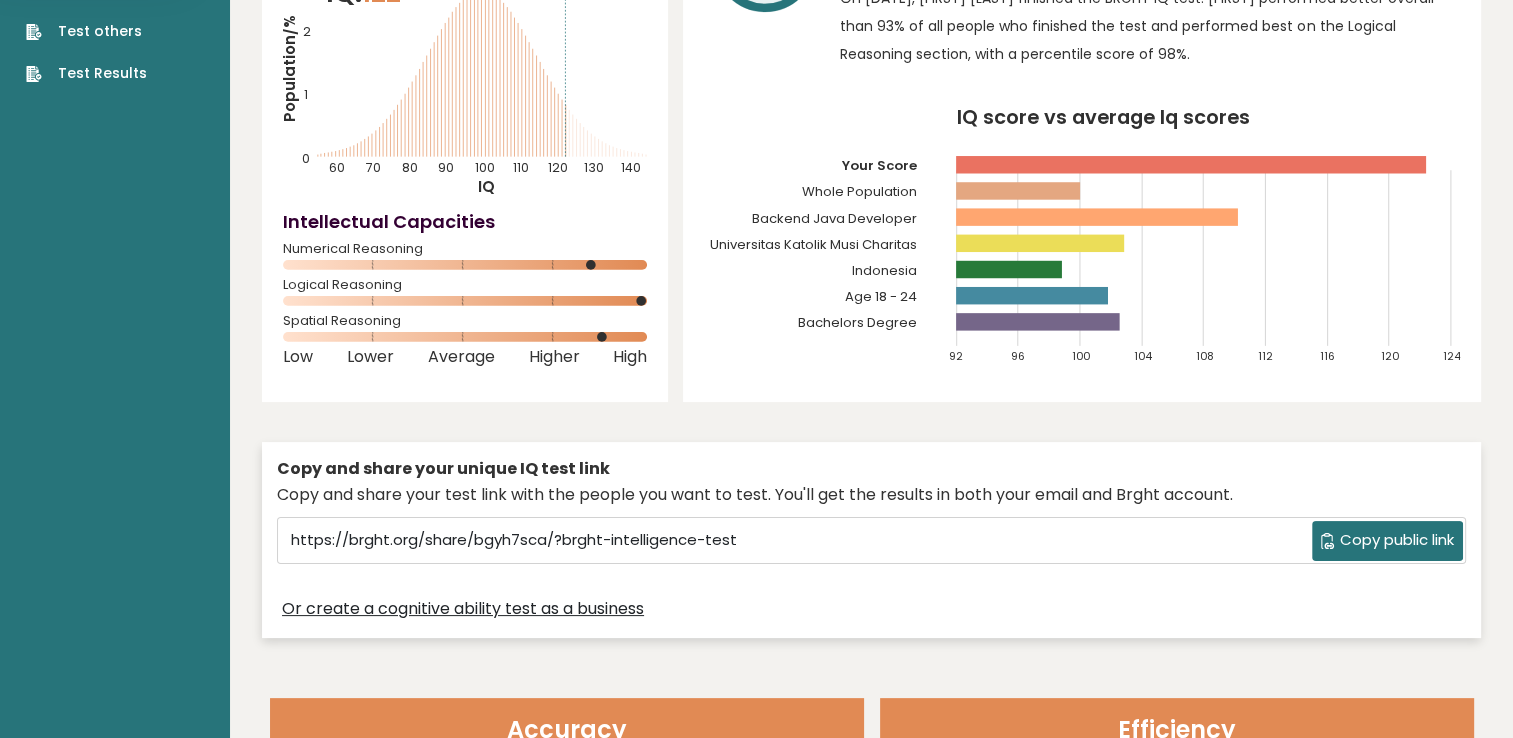scroll, scrollTop: 0, scrollLeft: 0, axis: both 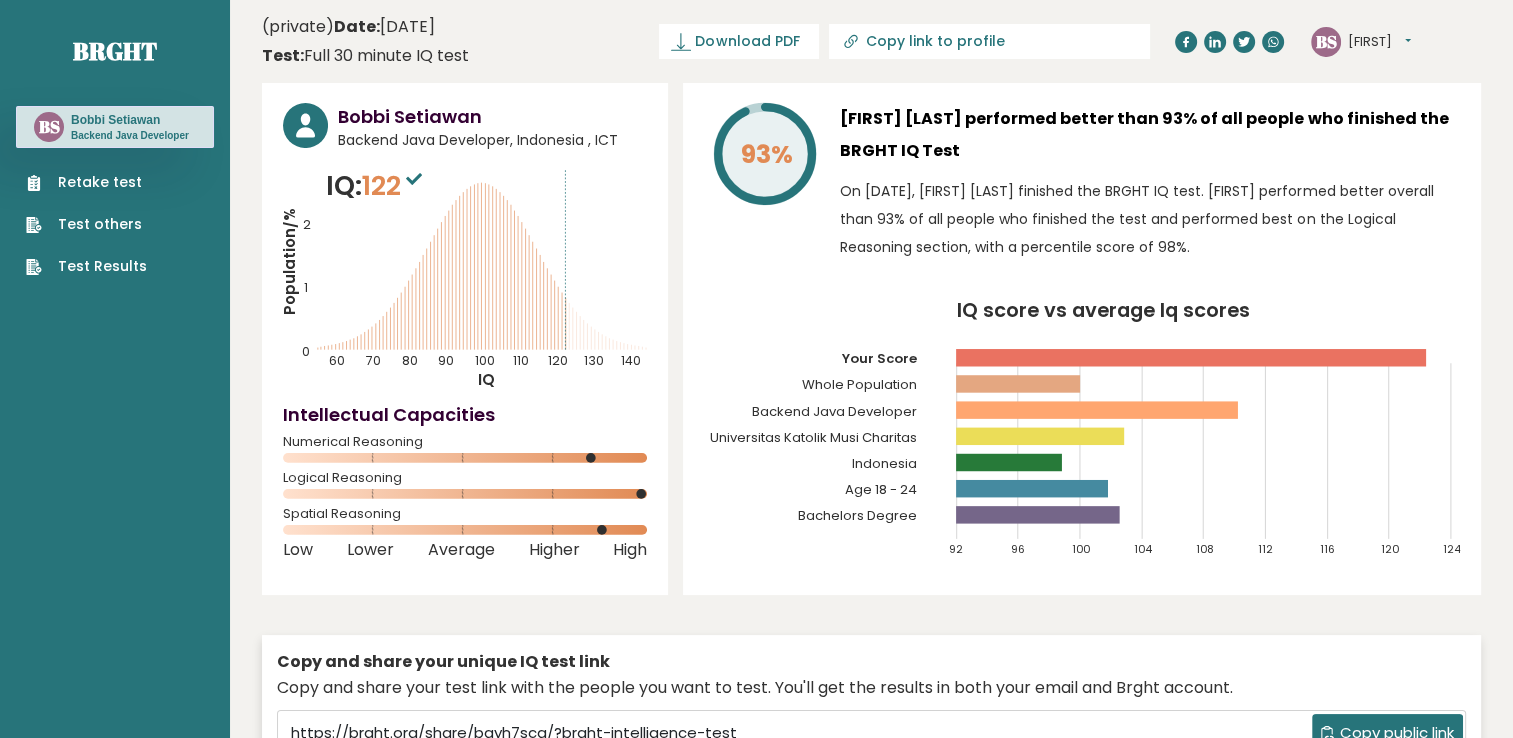 click on "[FIRST]" at bounding box center (1379, 42) 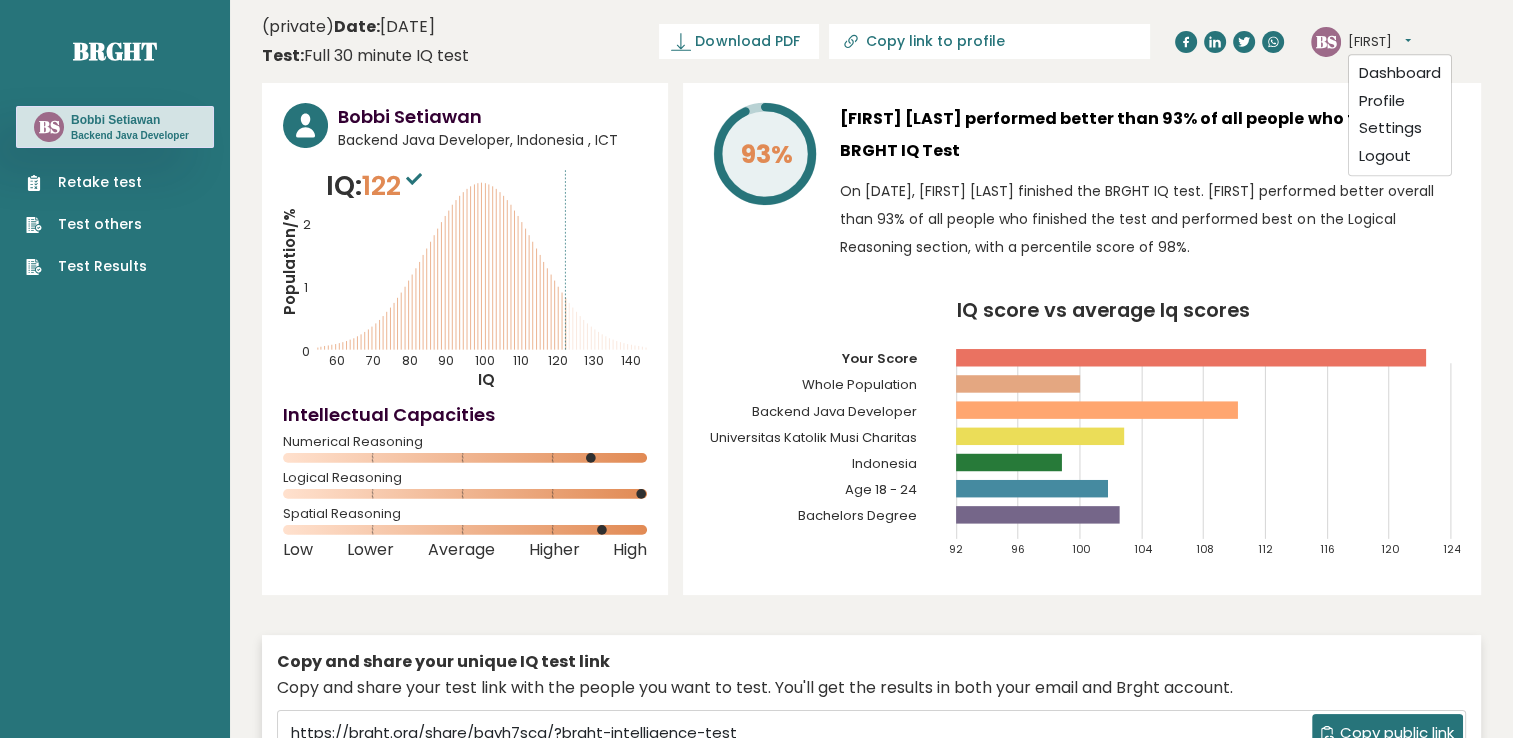 click on "(private)
Date:  June 11, 2025
Test:   Full 30 minute IQ test
Download PDF
Downloading...
Downloading
✓ Your PDF is downloaded...
Copy link to profile
BS
Bobbi
Dashboard
Profile
Settings
Logout" at bounding box center (871, 41) 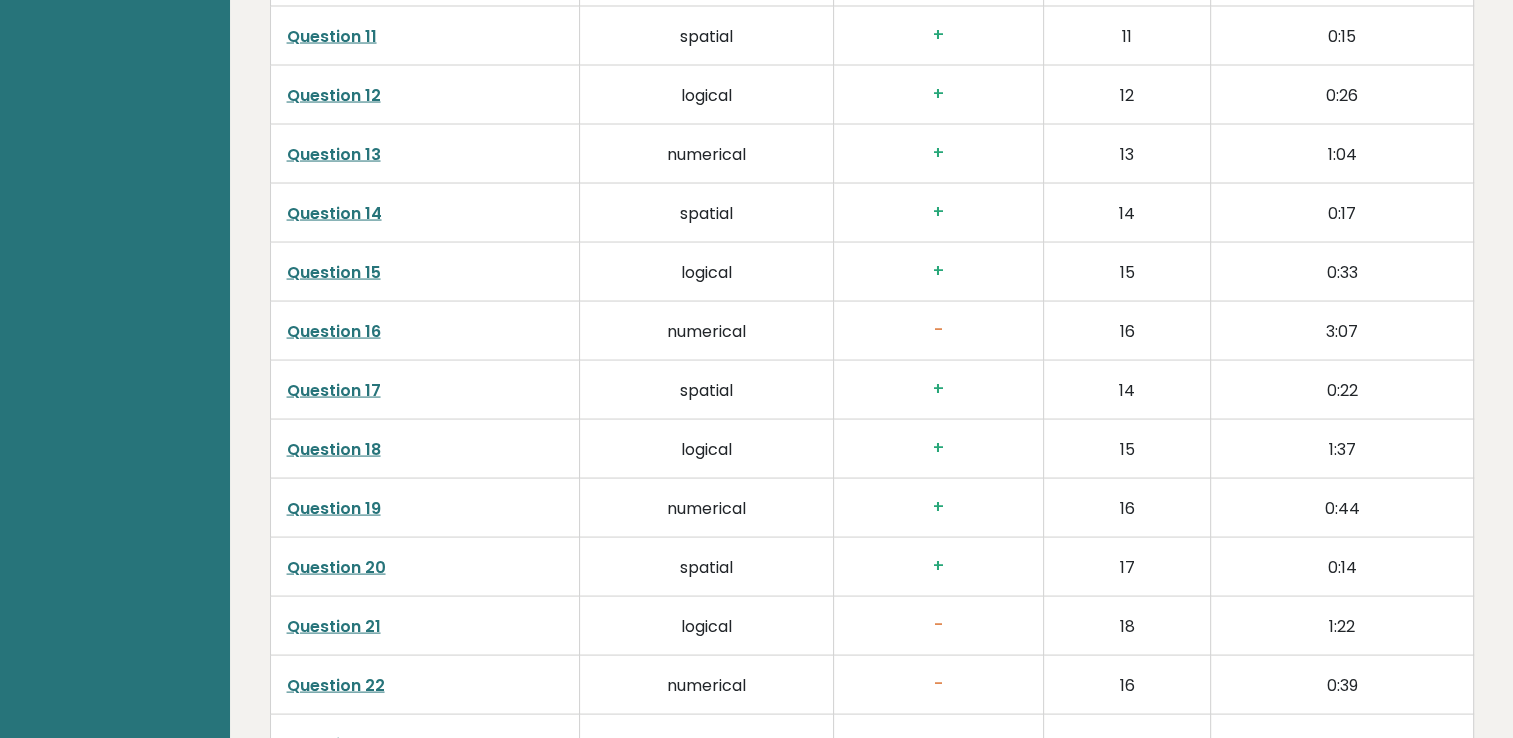 scroll, scrollTop: 3900, scrollLeft: 0, axis: vertical 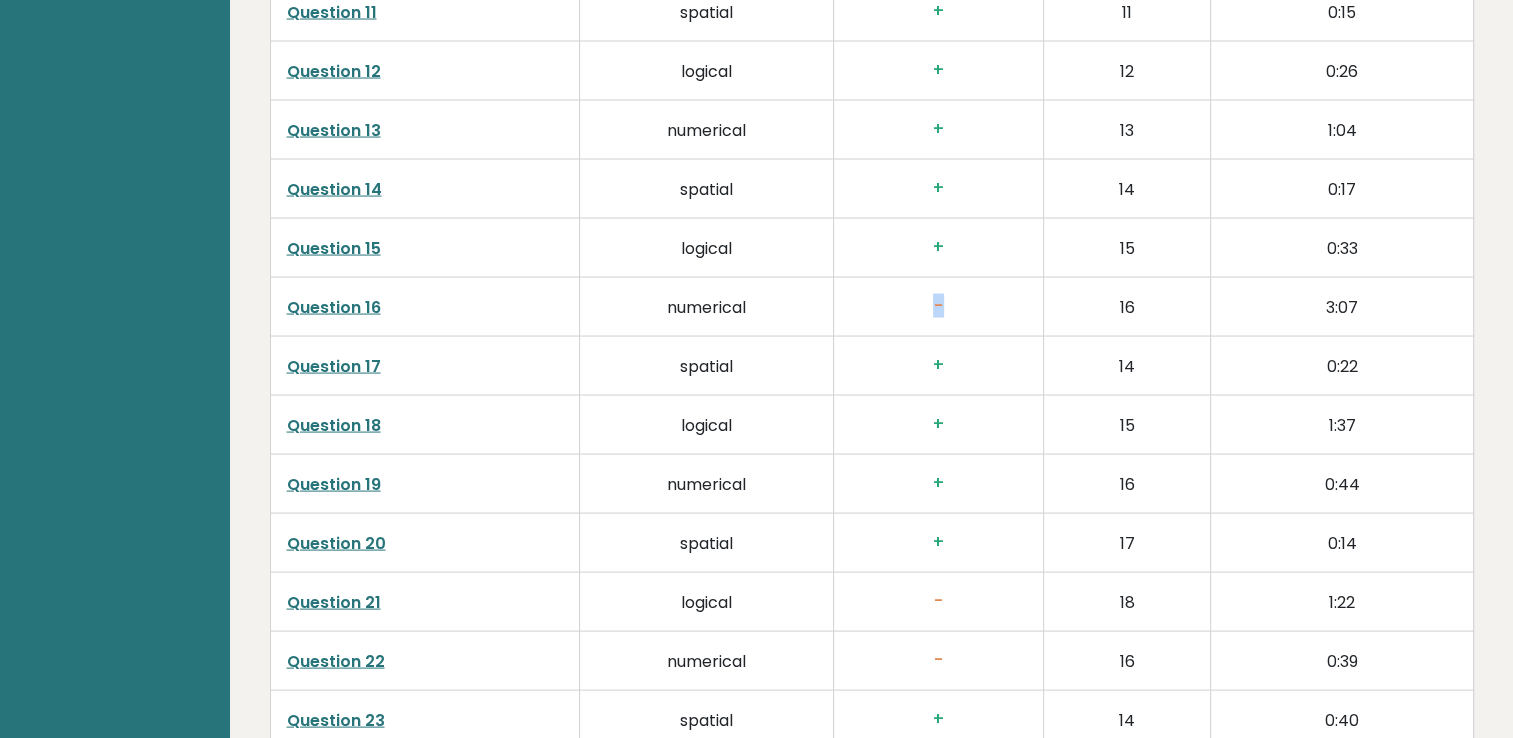drag, startPoint x: 930, startPoint y: 300, endPoint x: 950, endPoint y: 297, distance: 20.22375 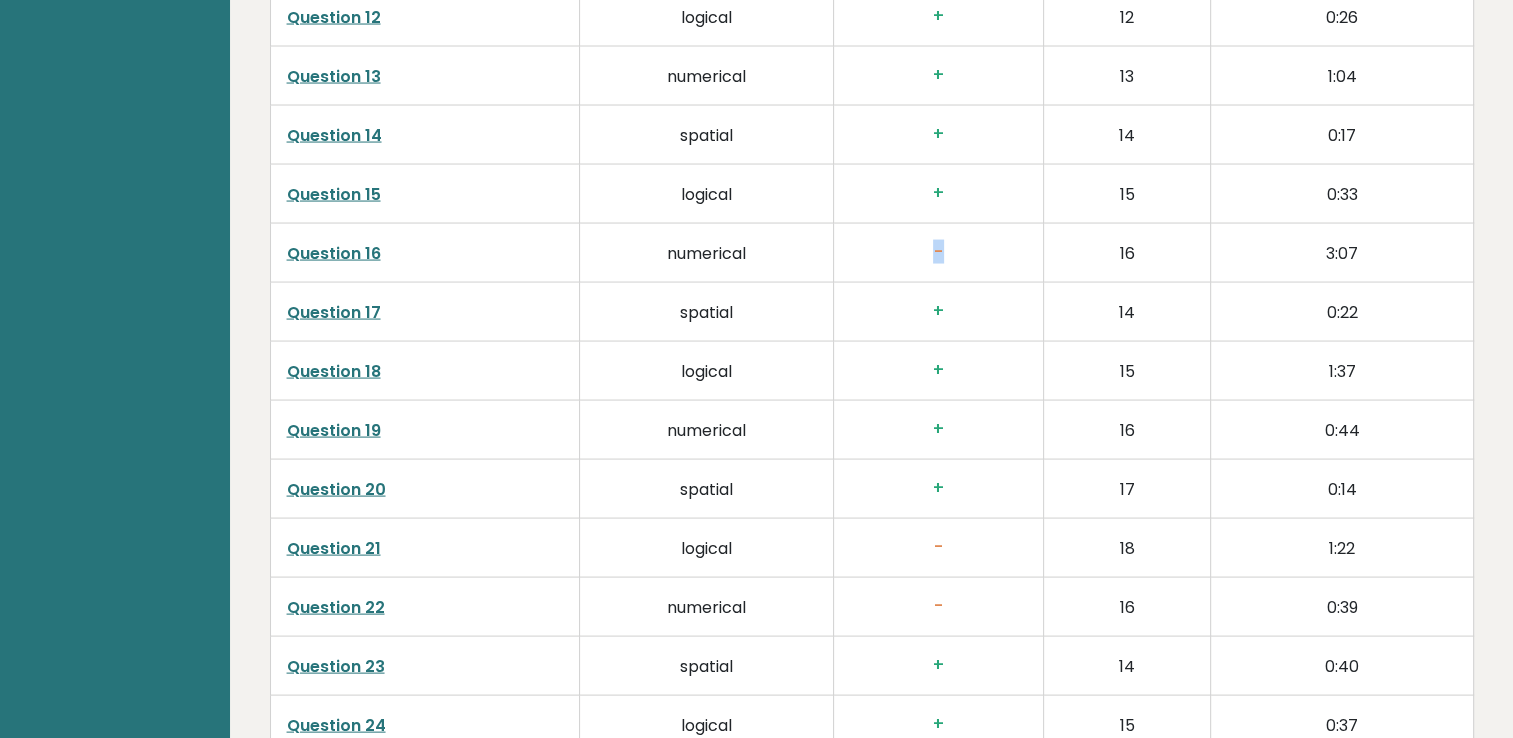 scroll, scrollTop: 4100, scrollLeft: 0, axis: vertical 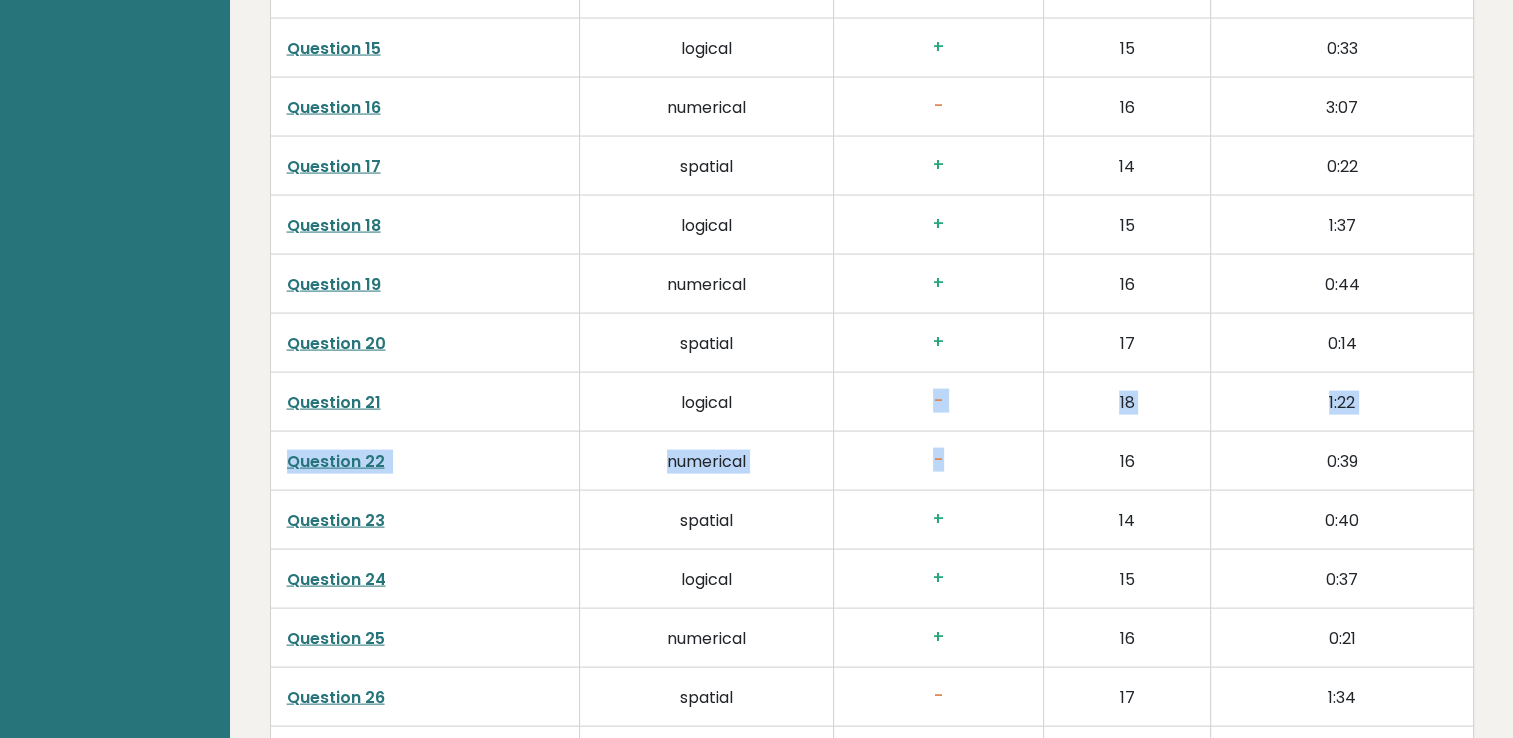drag, startPoint x: 935, startPoint y: 400, endPoint x: 959, endPoint y: 465, distance: 69.289246 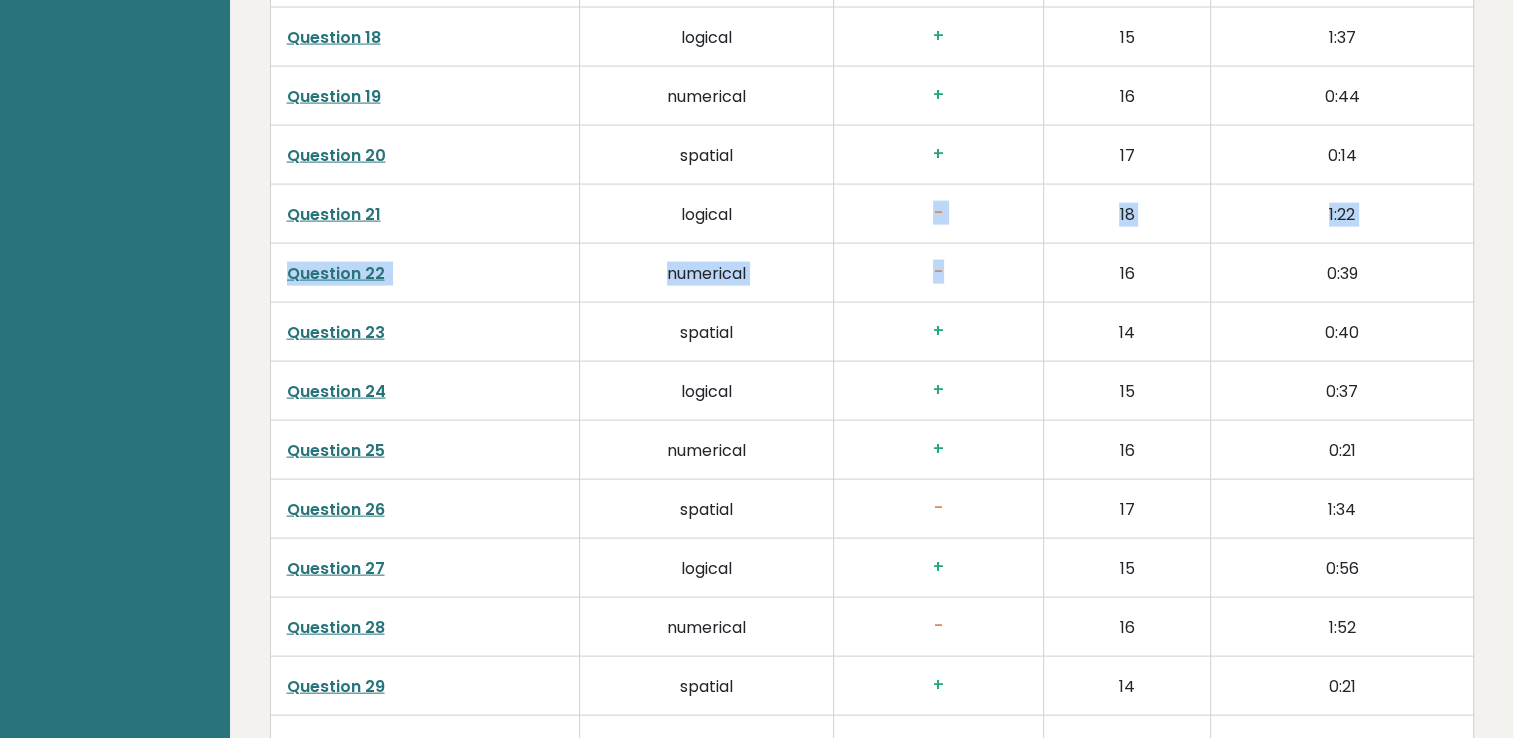 scroll, scrollTop: 4400, scrollLeft: 0, axis: vertical 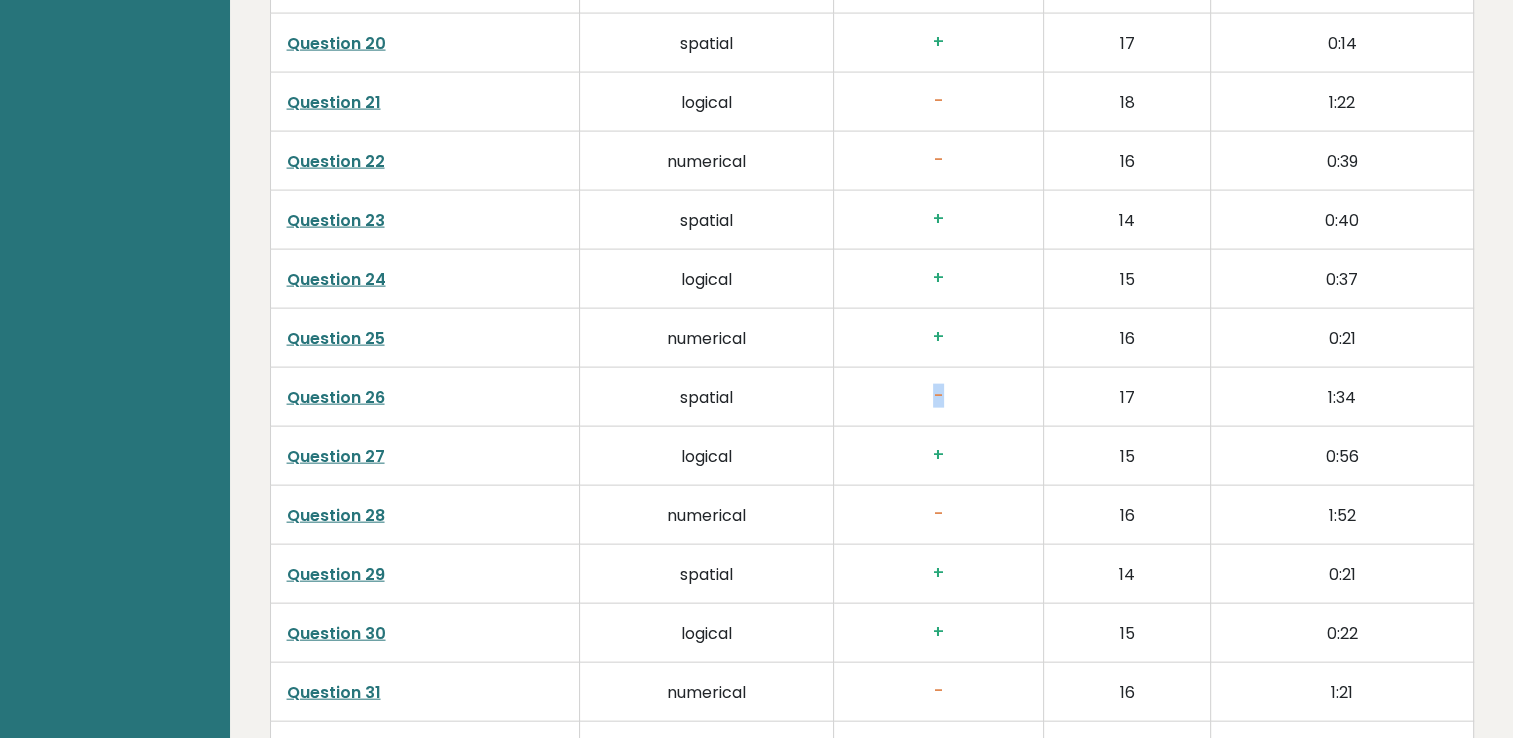 drag, startPoint x: 940, startPoint y: 385, endPoint x: 920, endPoint y: 390, distance: 20.615528 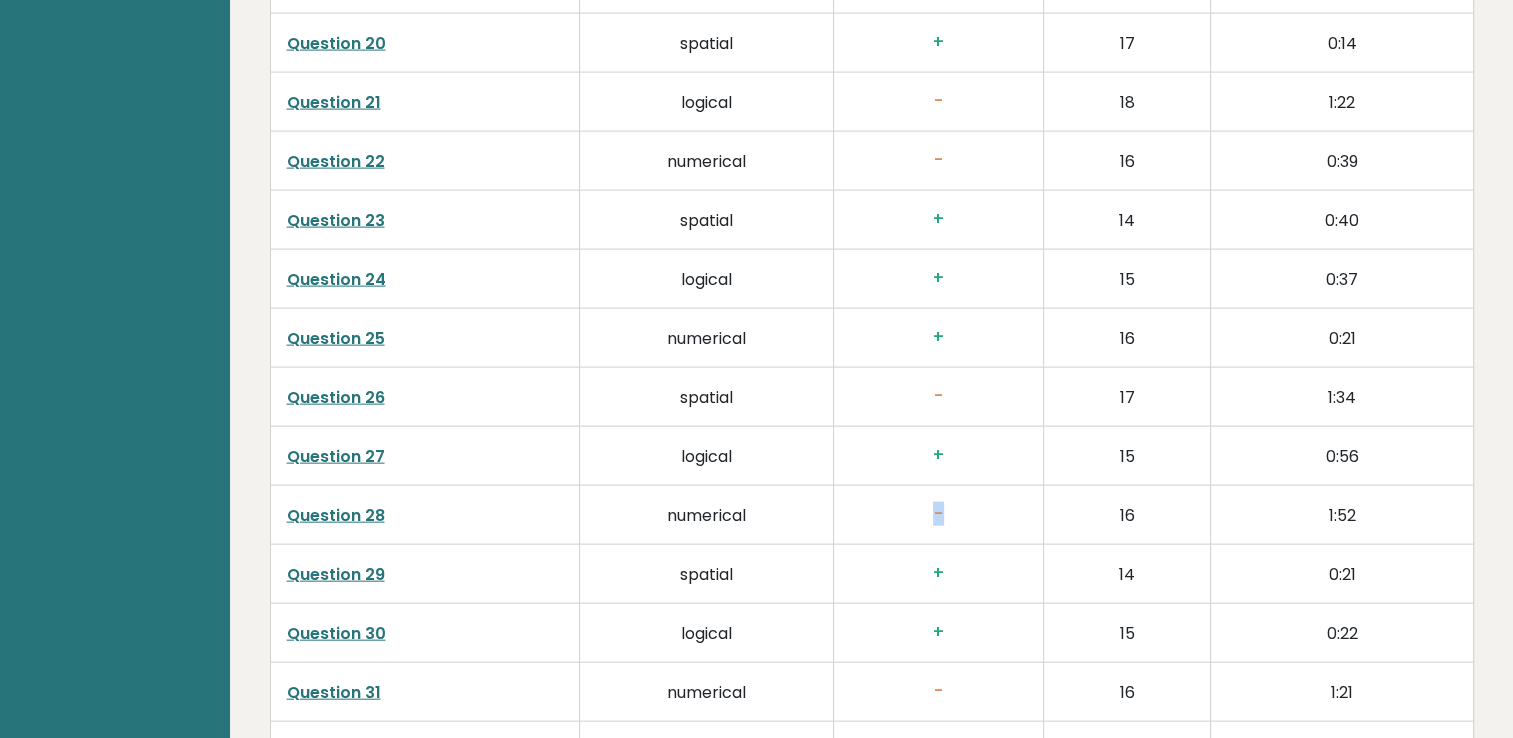 drag, startPoint x: 920, startPoint y: 390, endPoint x: 920, endPoint y: 514, distance: 124 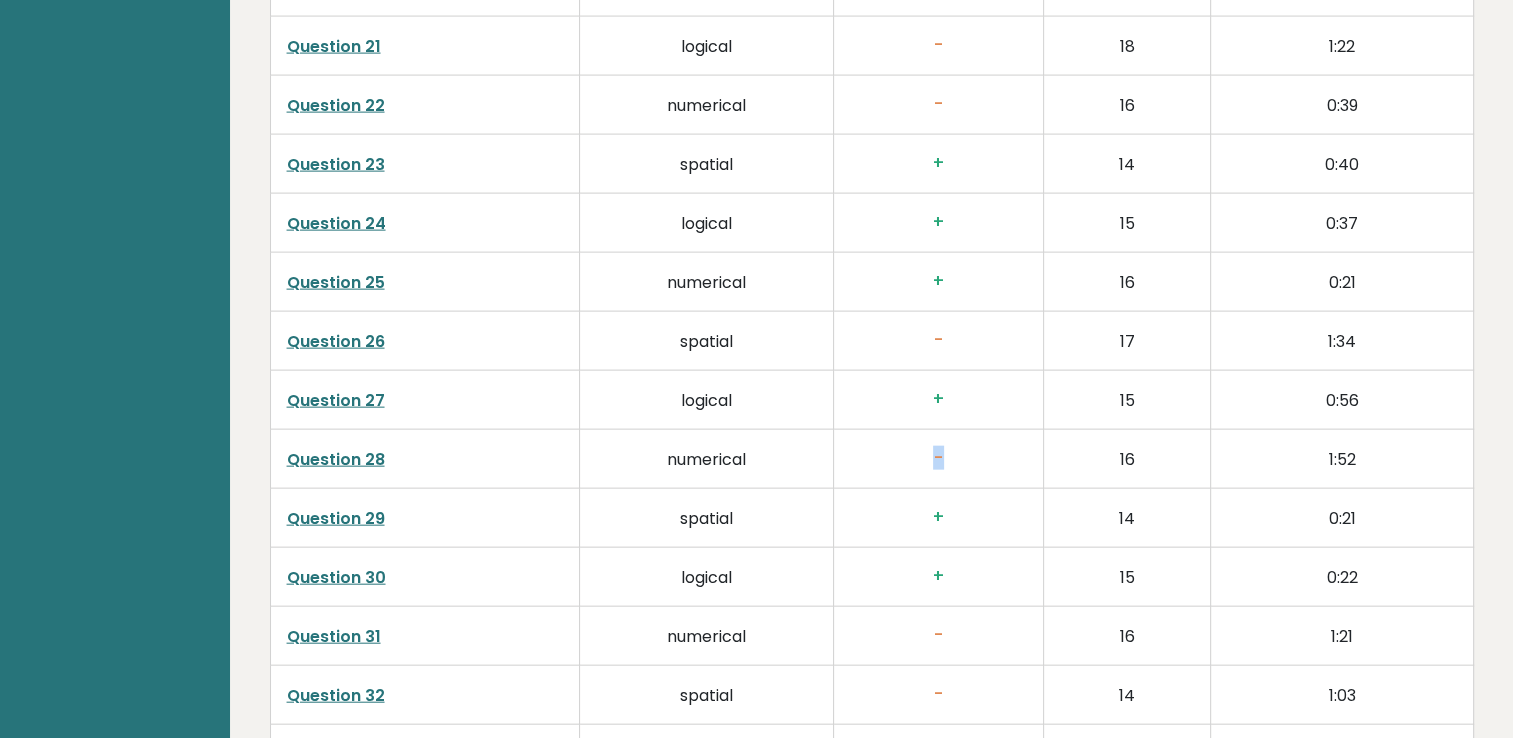 scroll, scrollTop: 4700, scrollLeft: 0, axis: vertical 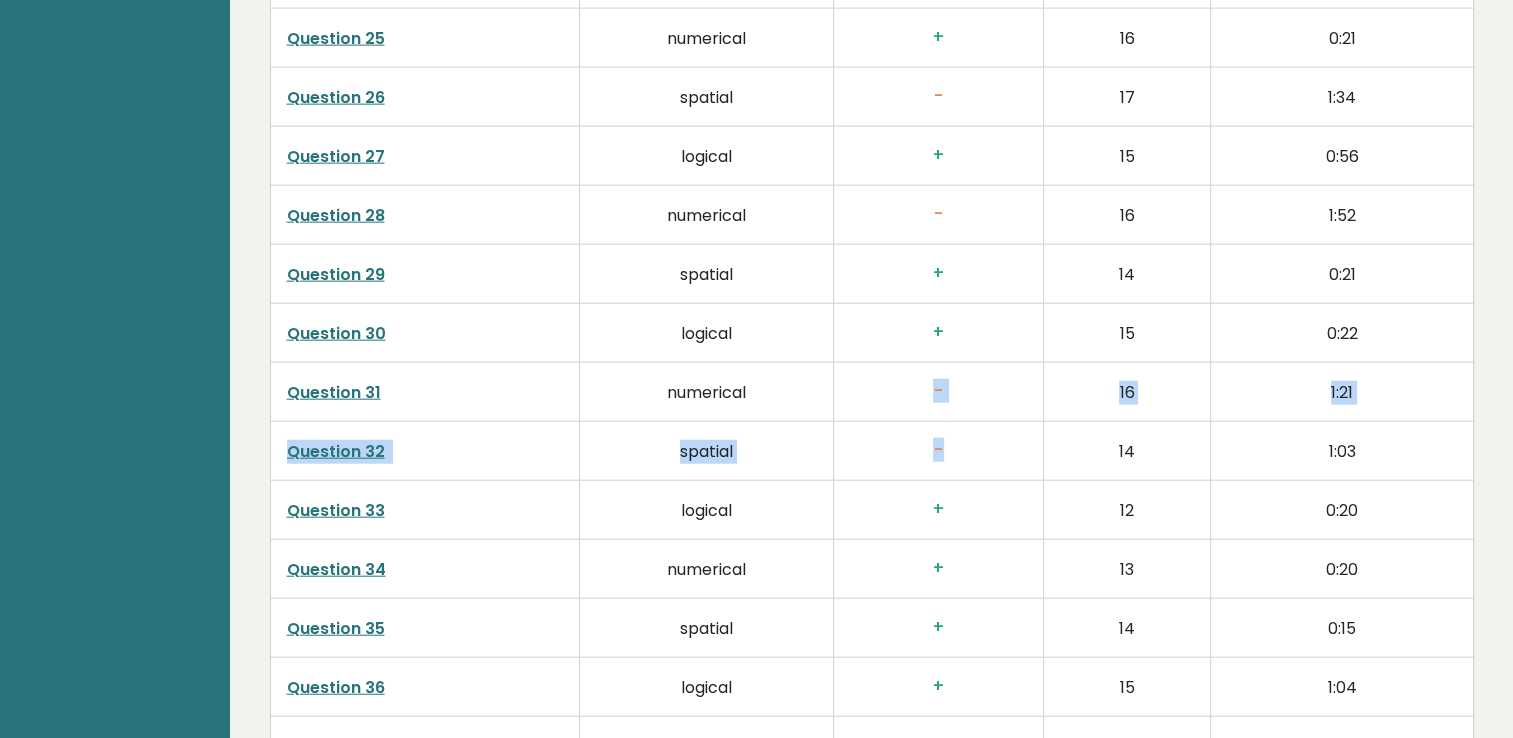 drag, startPoint x: 934, startPoint y: 386, endPoint x: 964, endPoint y: 467, distance: 86.37708 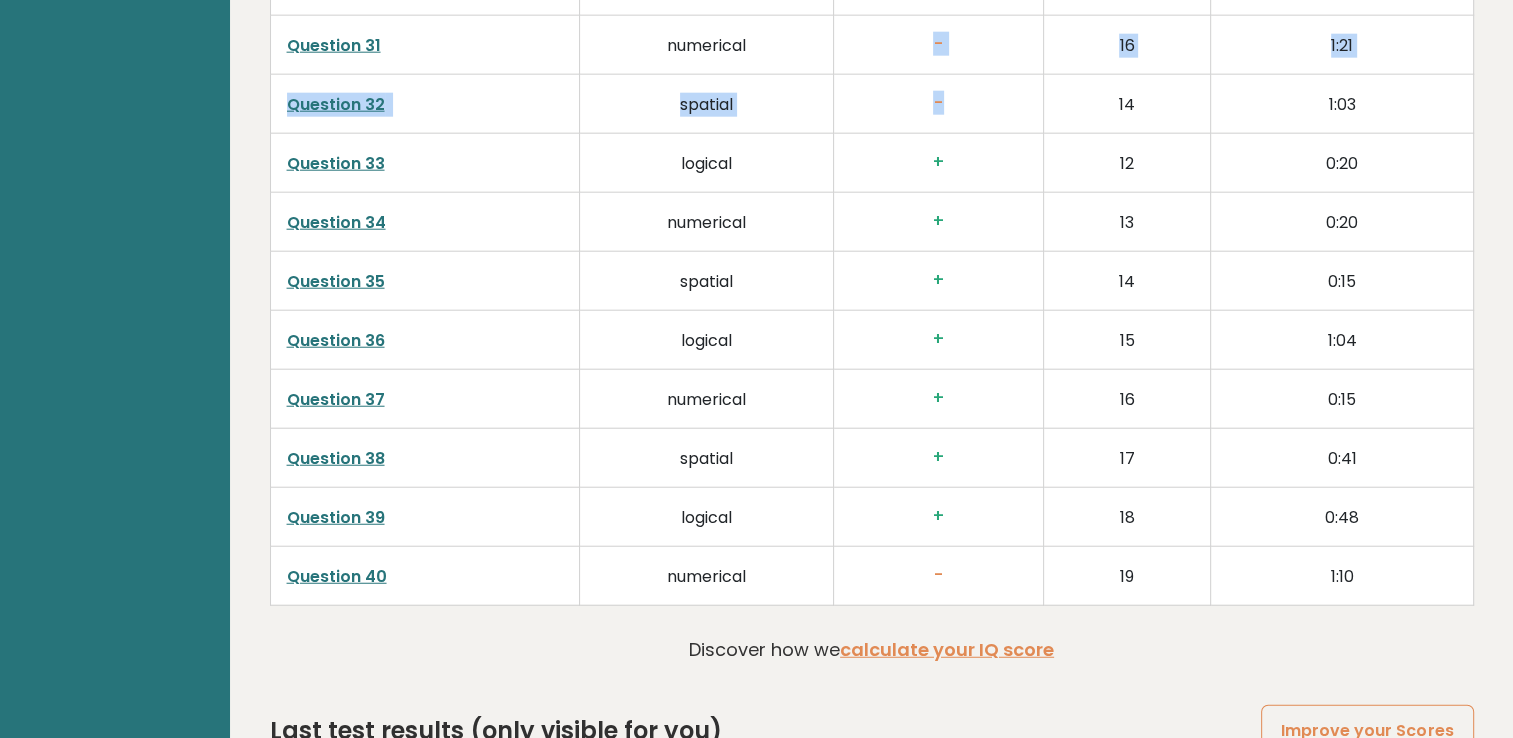 scroll, scrollTop: 5100, scrollLeft: 0, axis: vertical 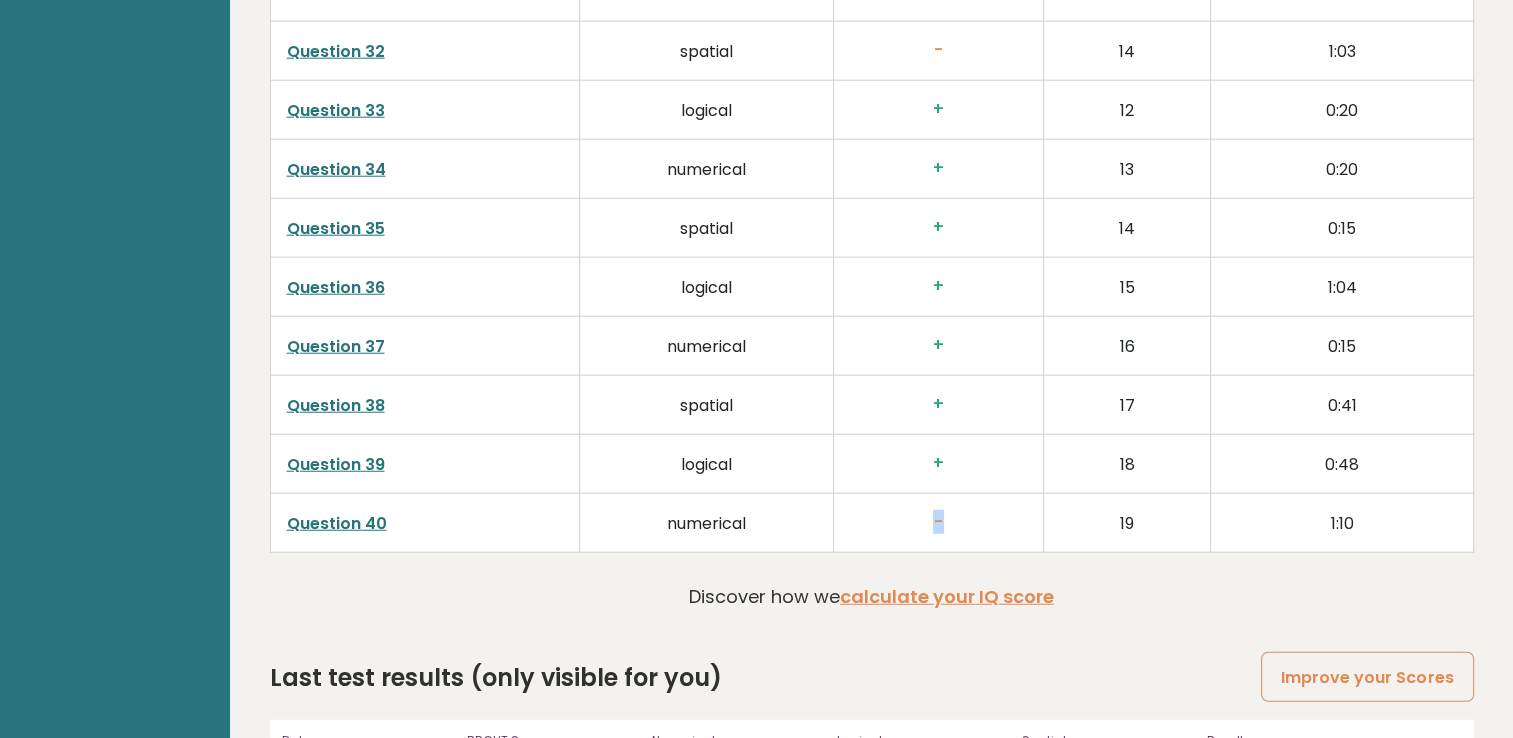 drag, startPoint x: 944, startPoint y: 507, endPoint x: 886, endPoint y: 516, distance: 58.694122 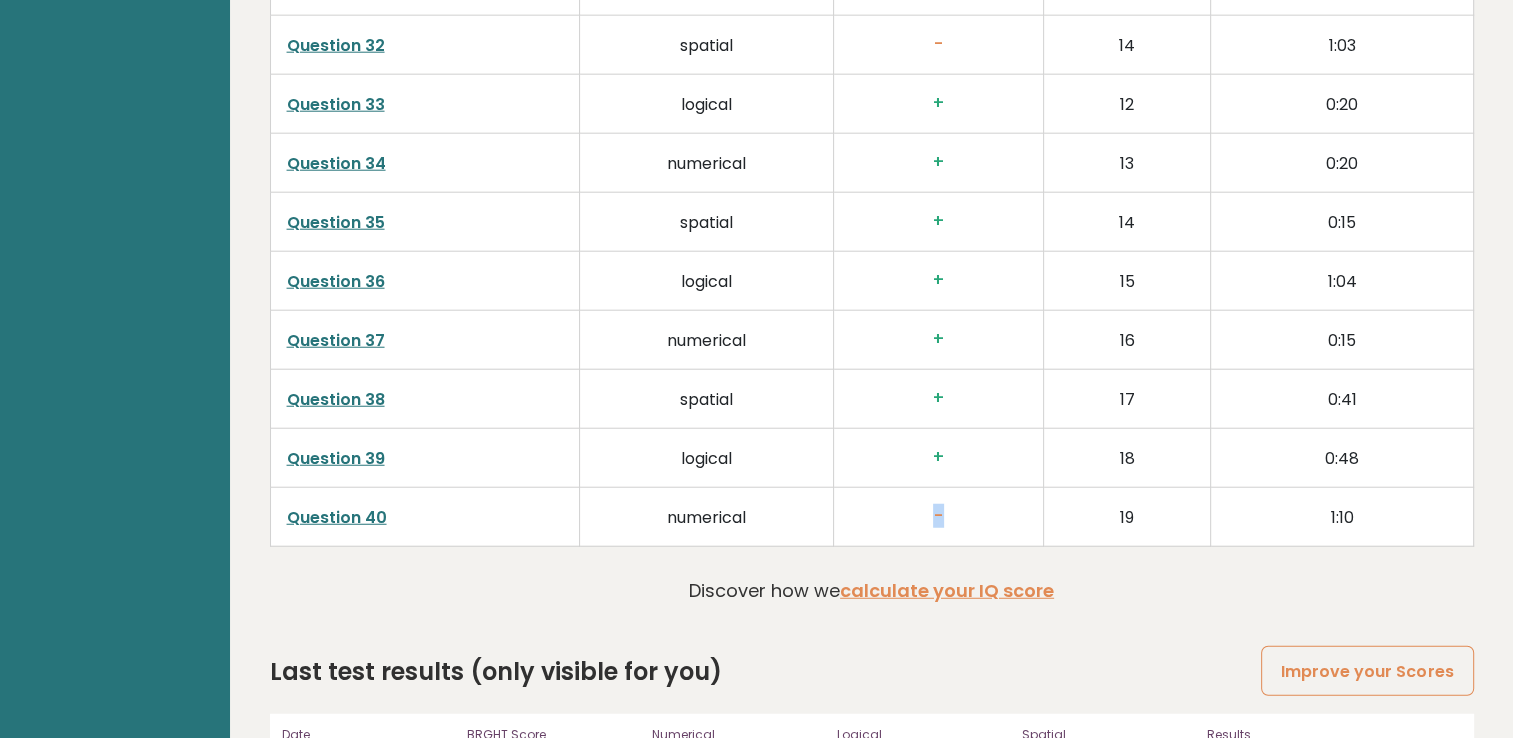 scroll, scrollTop: 5286, scrollLeft: 0, axis: vertical 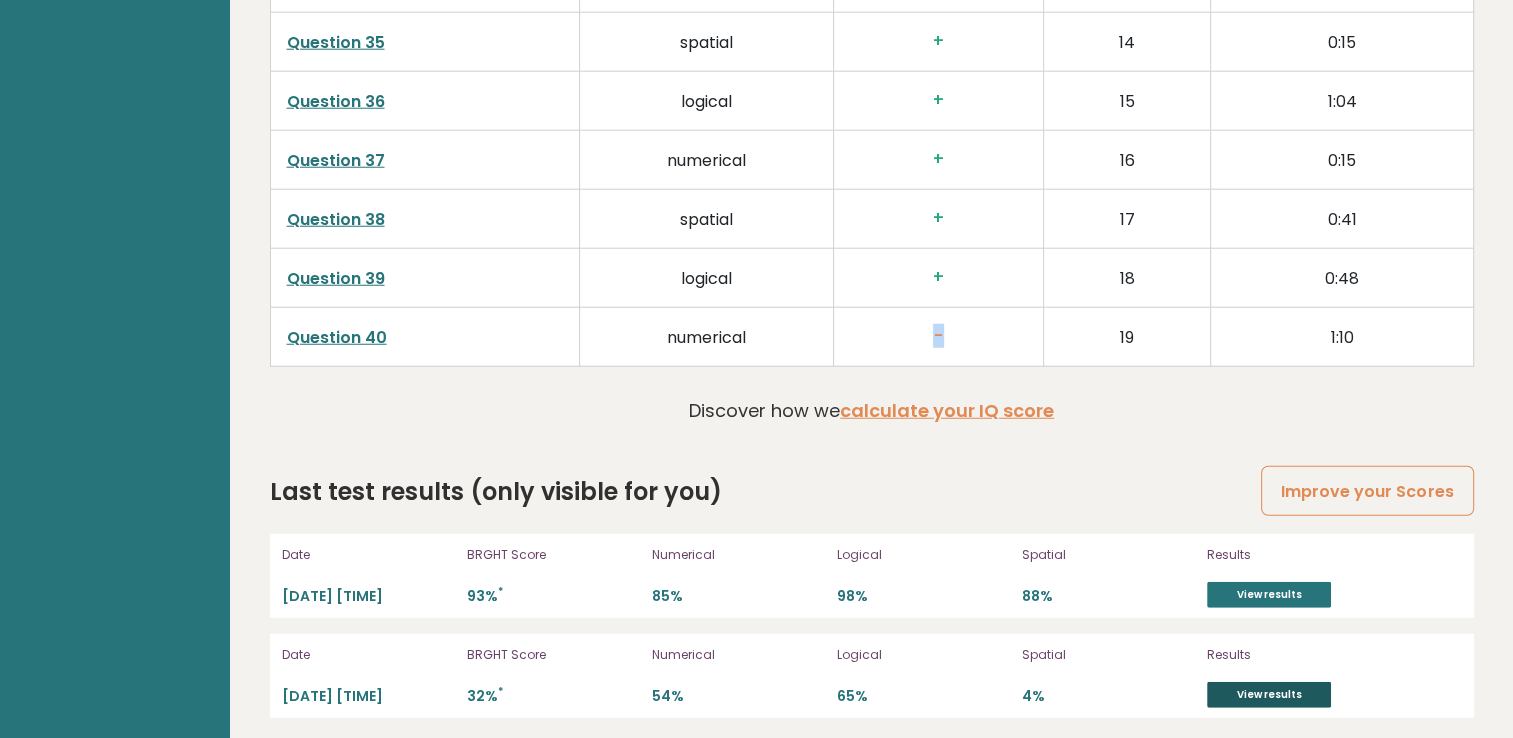 click on "View results" at bounding box center [1269, 695] 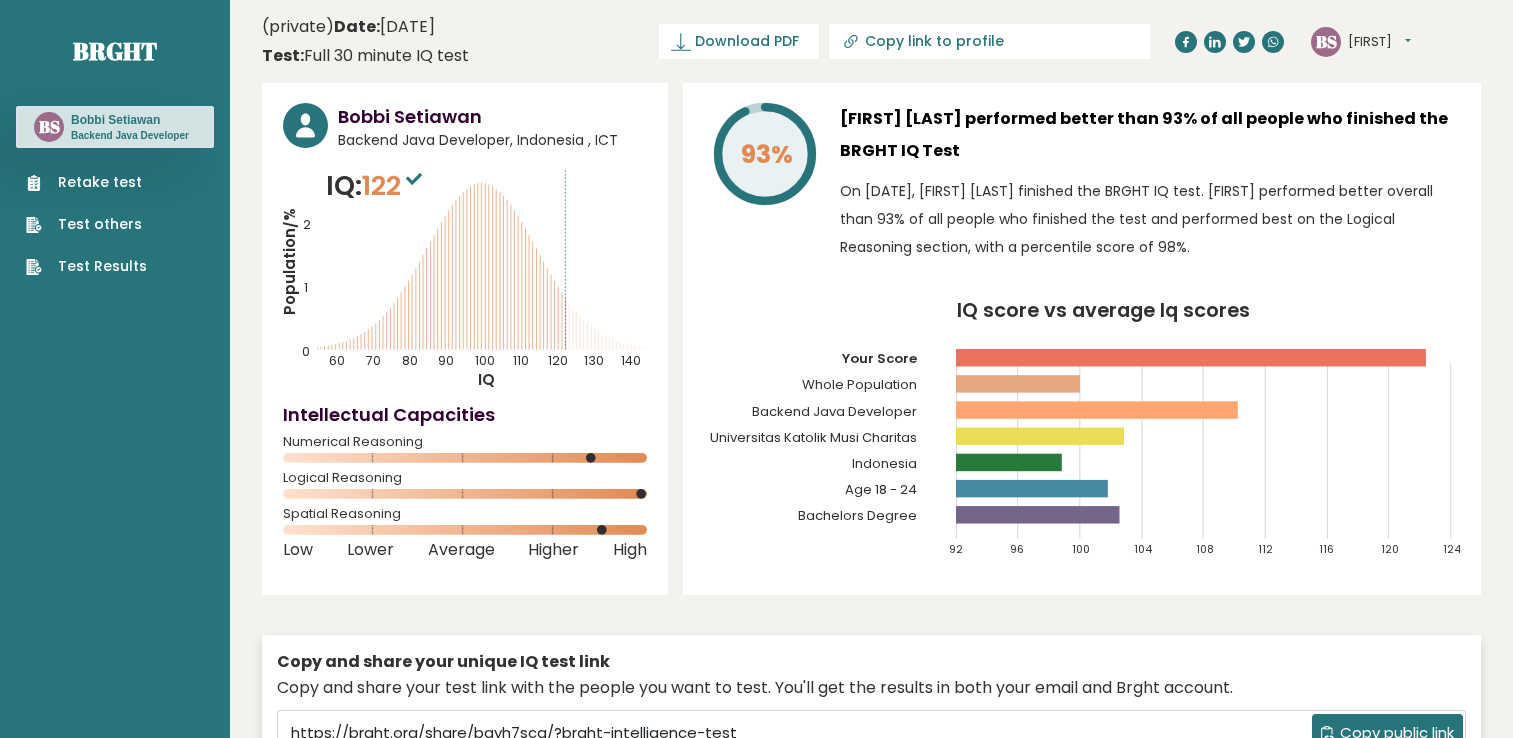 scroll, scrollTop: 0, scrollLeft: 0, axis: both 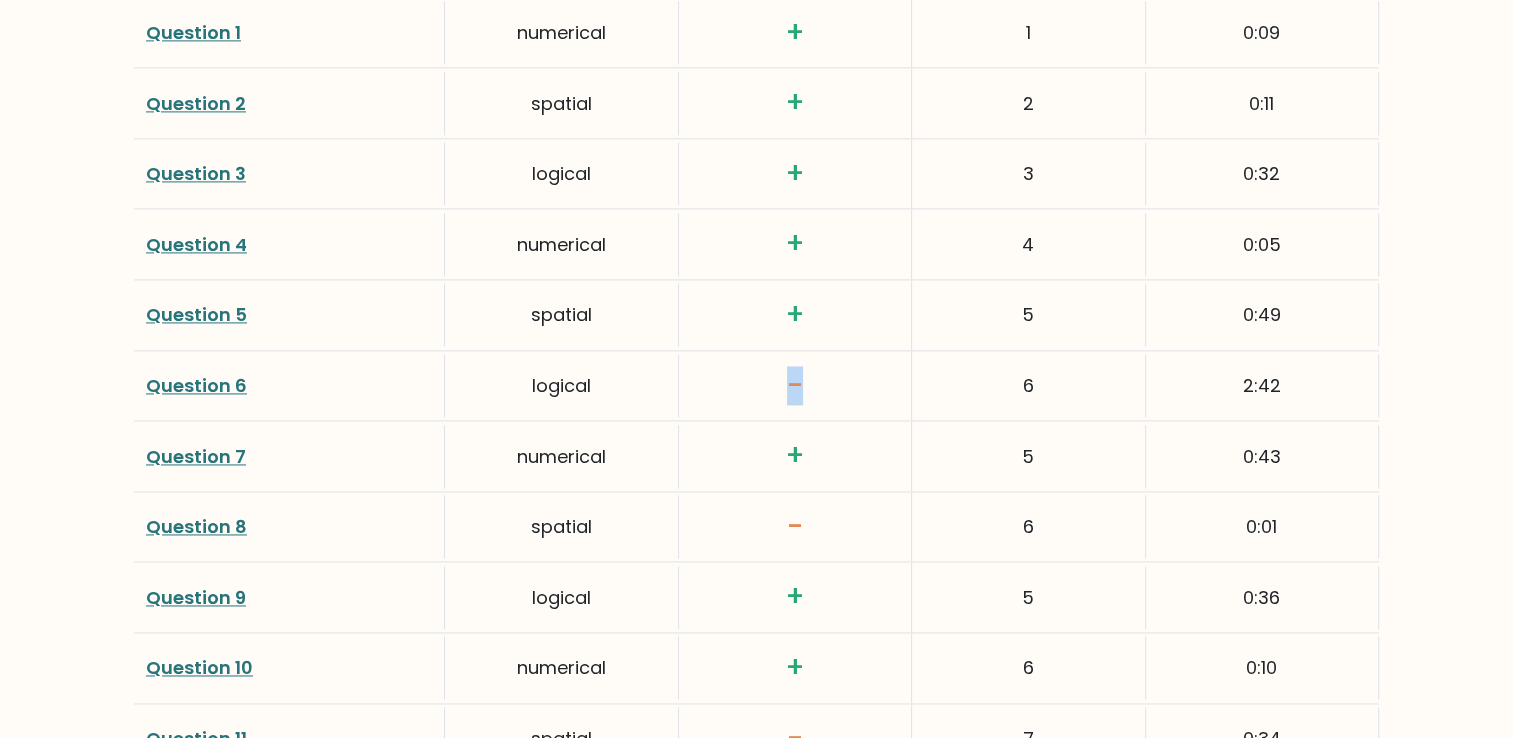 drag, startPoint x: 788, startPoint y: 387, endPoint x: 868, endPoint y: 378, distance: 80.50466 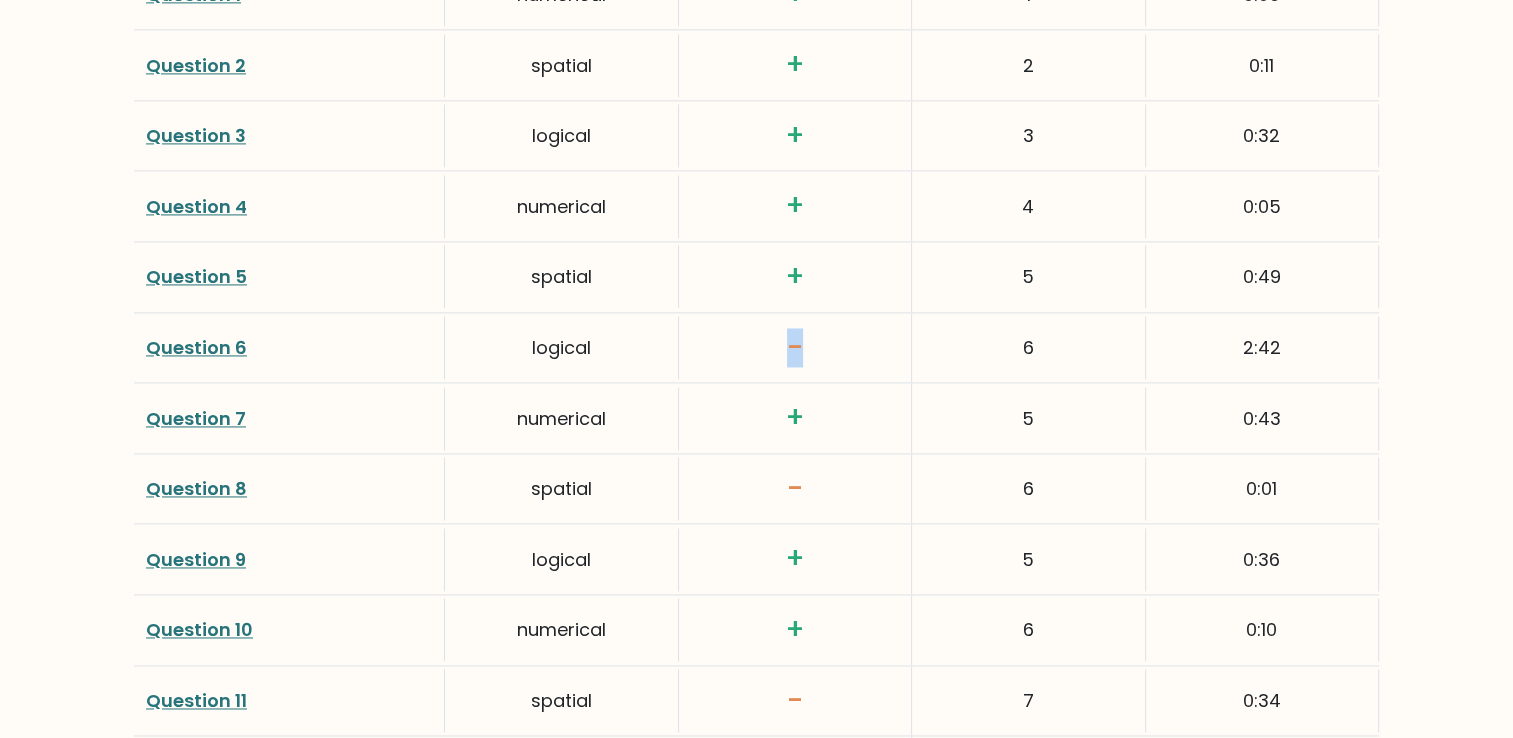 scroll, scrollTop: 3000, scrollLeft: 0, axis: vertical 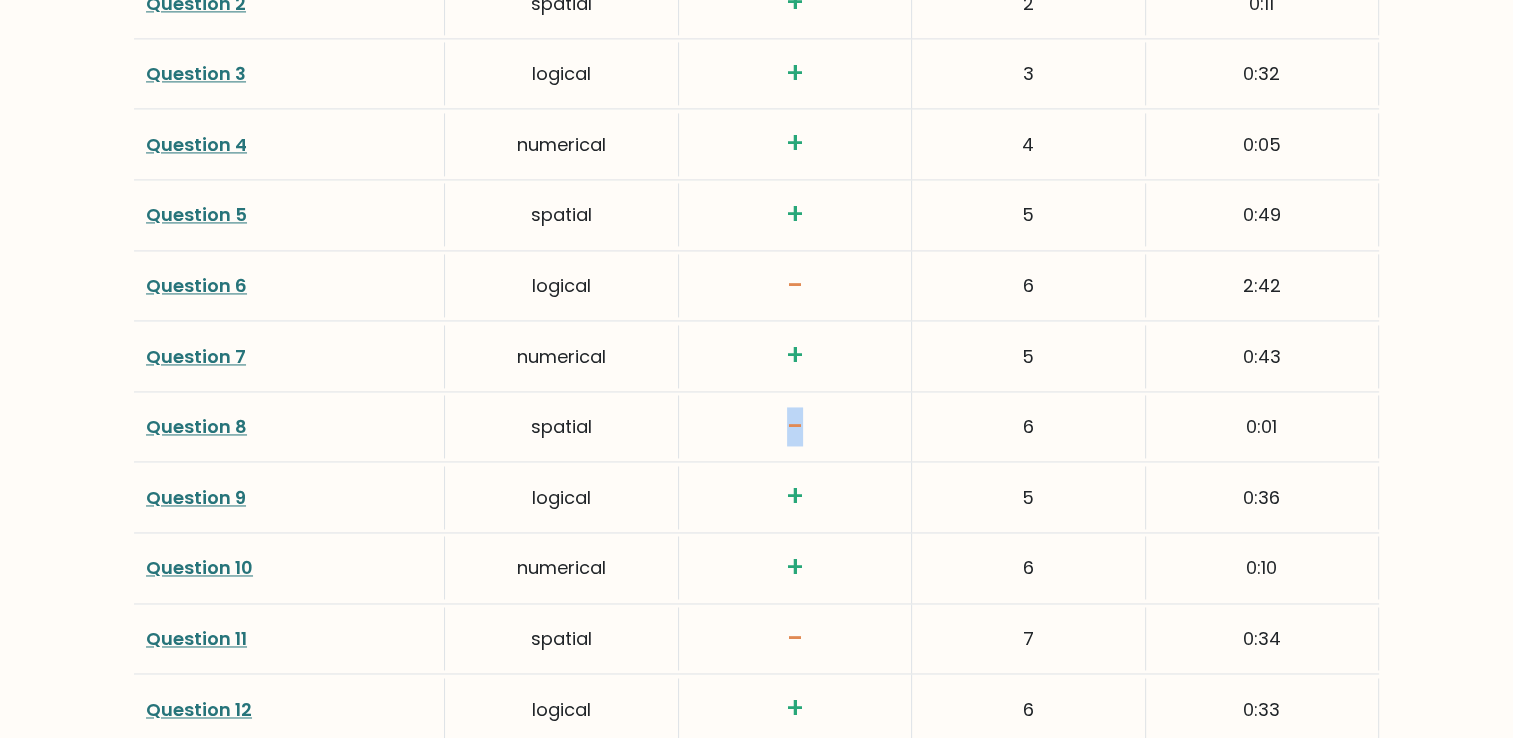drag, startPoint x: 850, startPoint y: 415, endPoint x: 876, endPoint y: 415, distance: 26 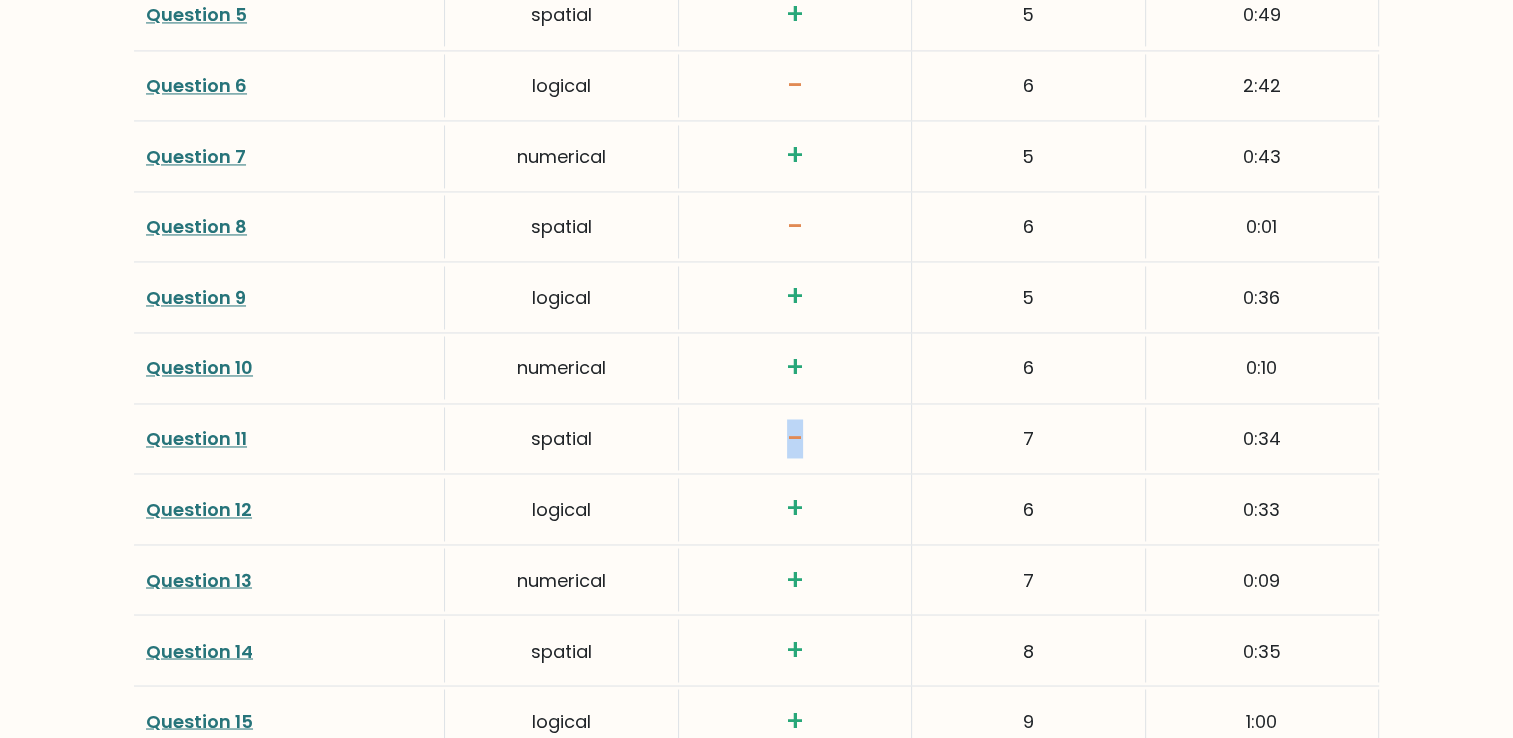 drag, startPoint x: 813, startPoint y: 434, endPoint x: 846, endPoint y: 430, distance: 33.24154 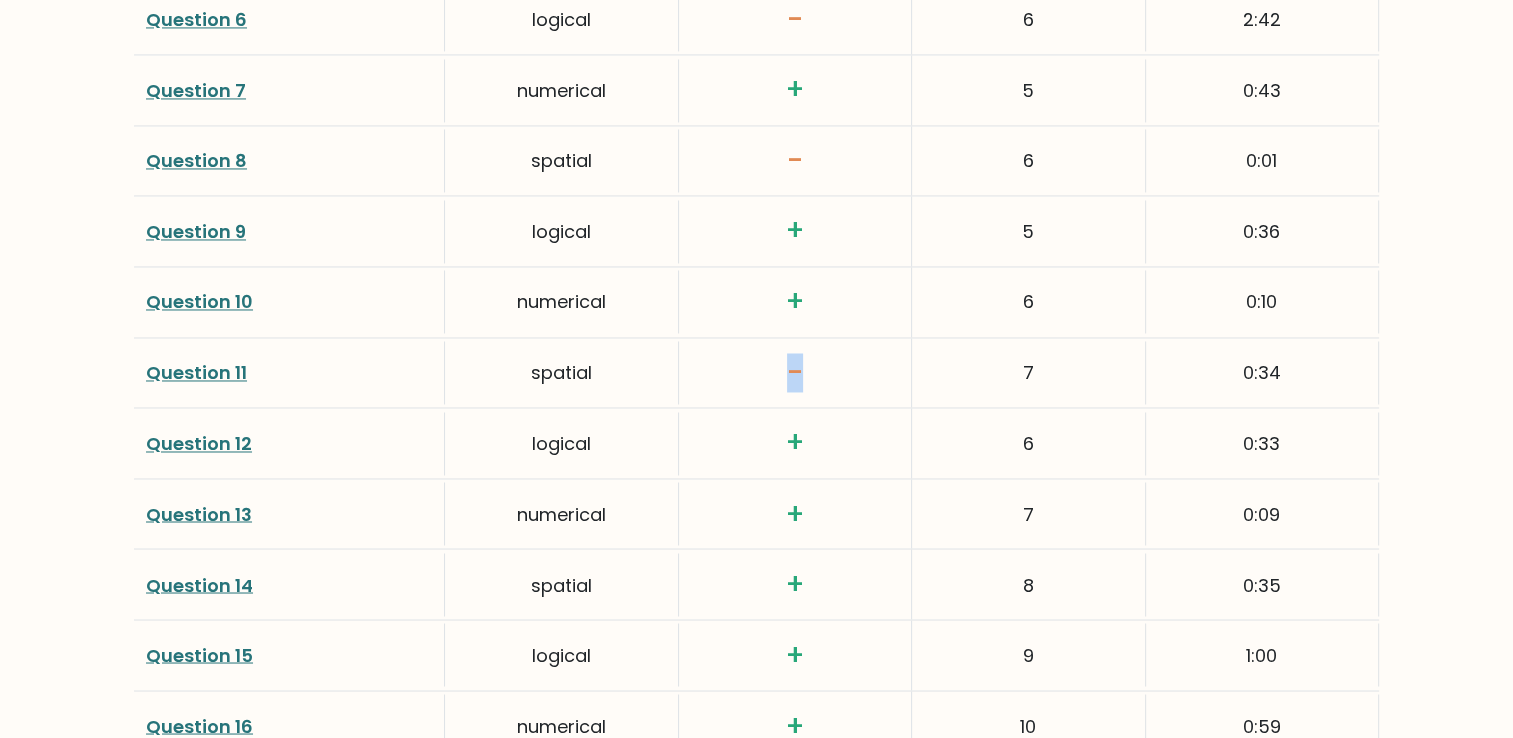 scroll, scrollTop: 3500, scrollLeft: 0, axis: vertical 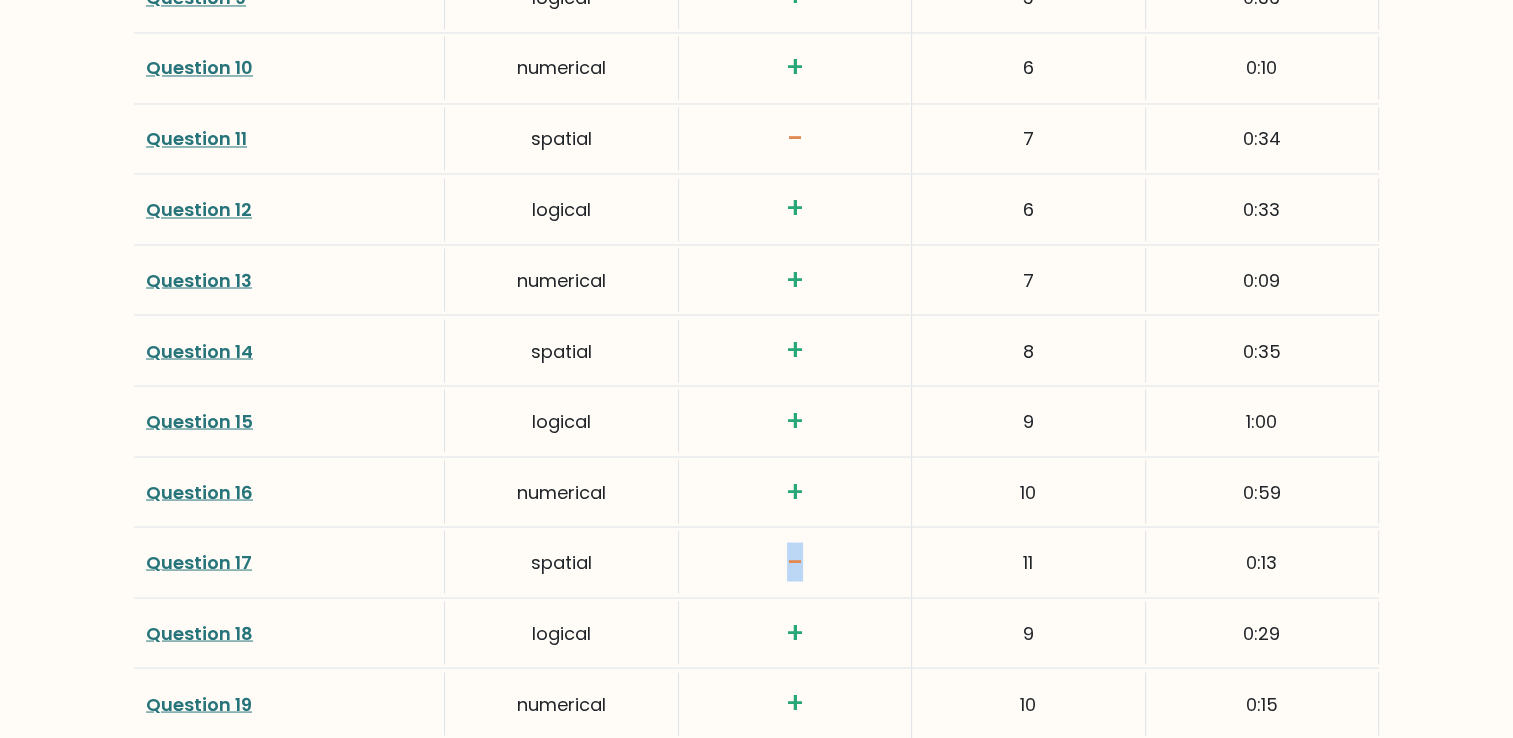 drag, startPoint x: 787, startPoint y: 555, endPoint x: 832, endPoint y: 555, distance: 45 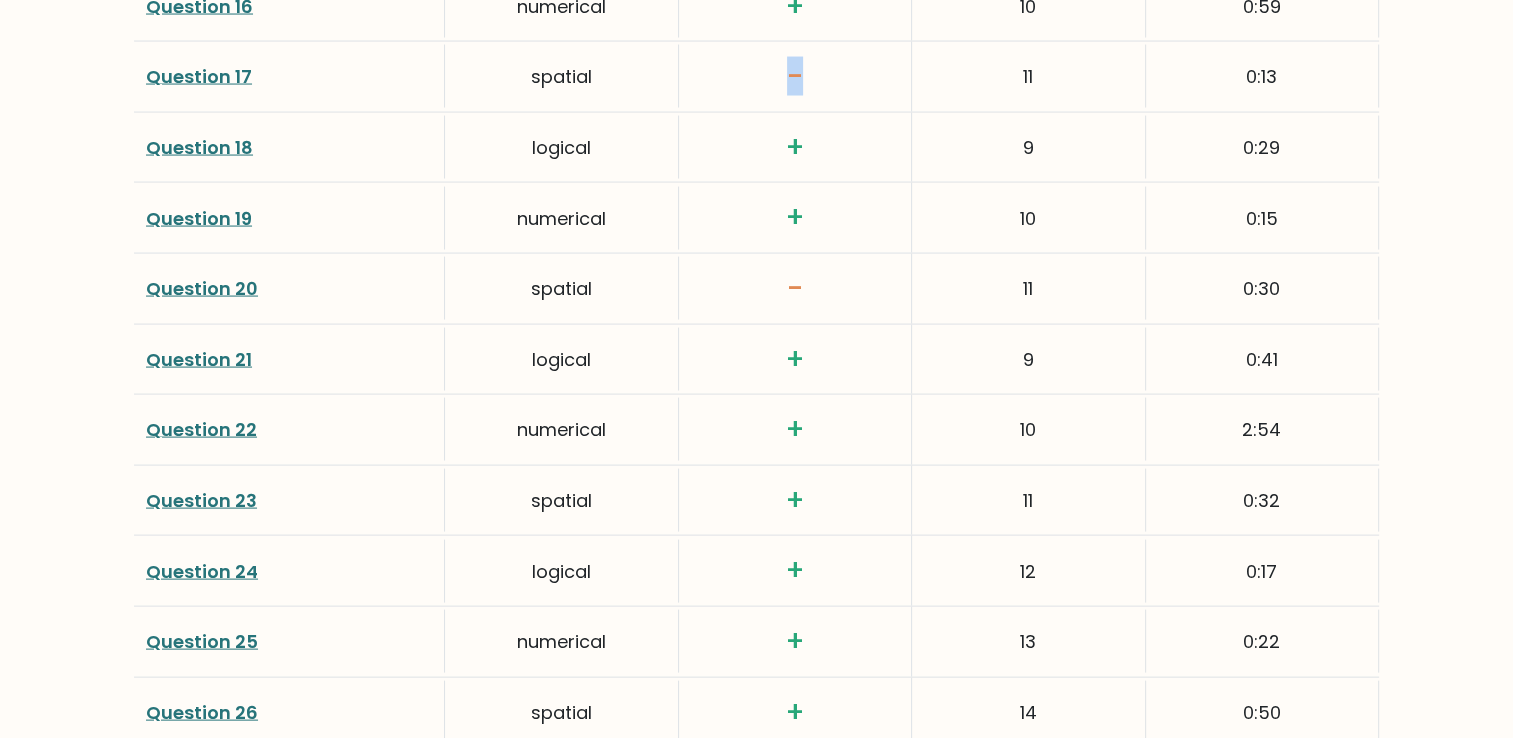 scroll, scrollTop: 4000, scrollLeft: 0, axis: vertical 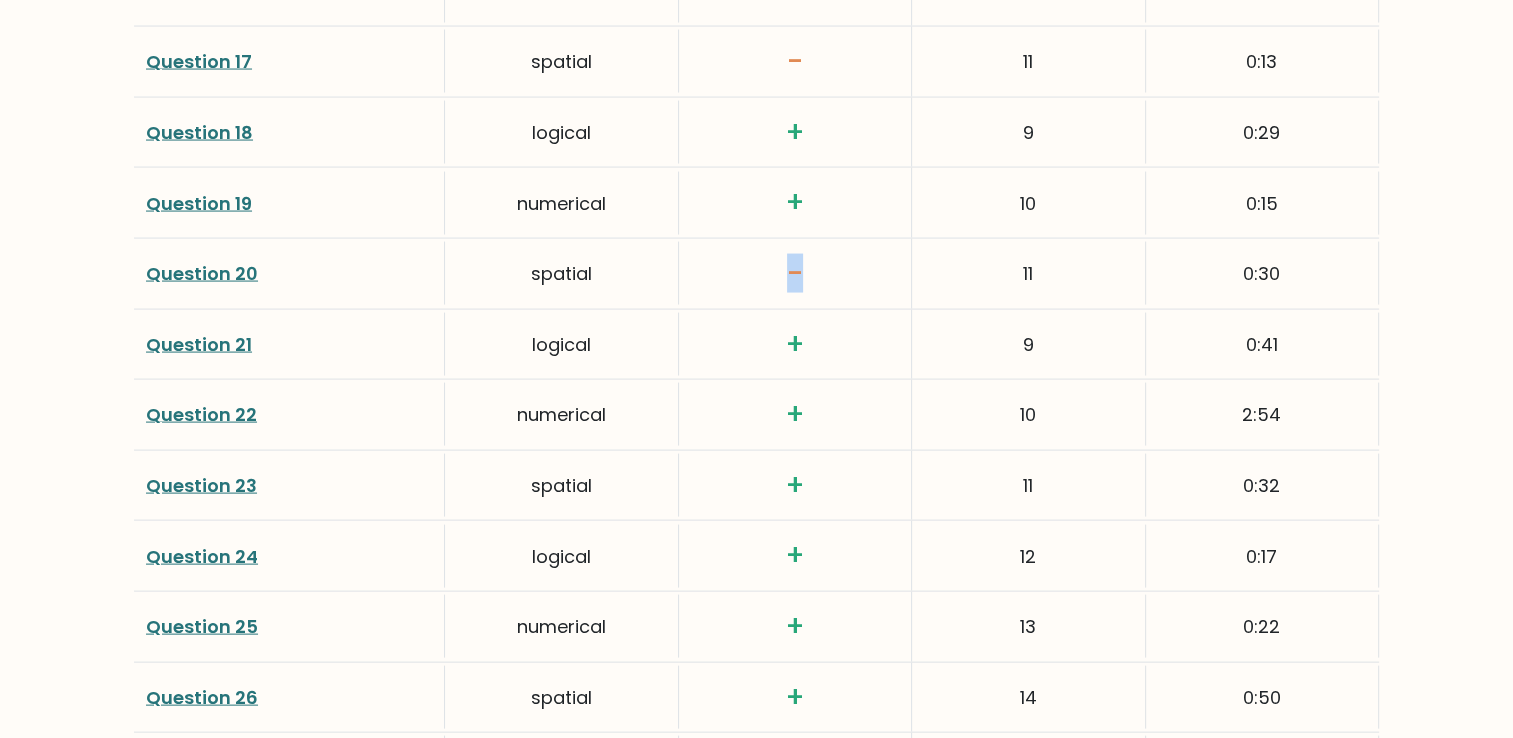 drag, startPoint x: 783, startPoint y: 261, endPoint x: 796, endPoint y: 269, distance: 15.264338 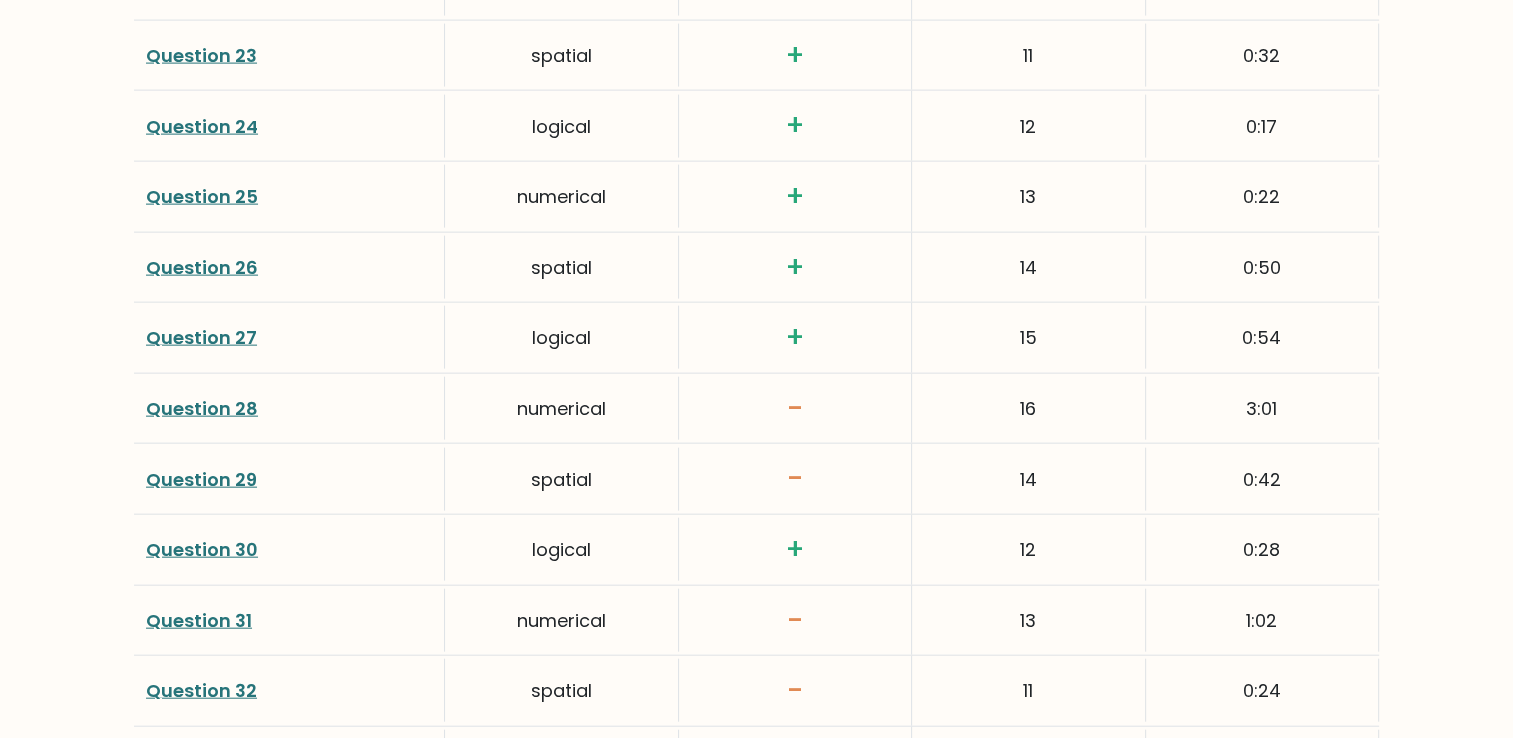 scroll, scrollTop: 4500, scrollLeft: 0, axis: vertical 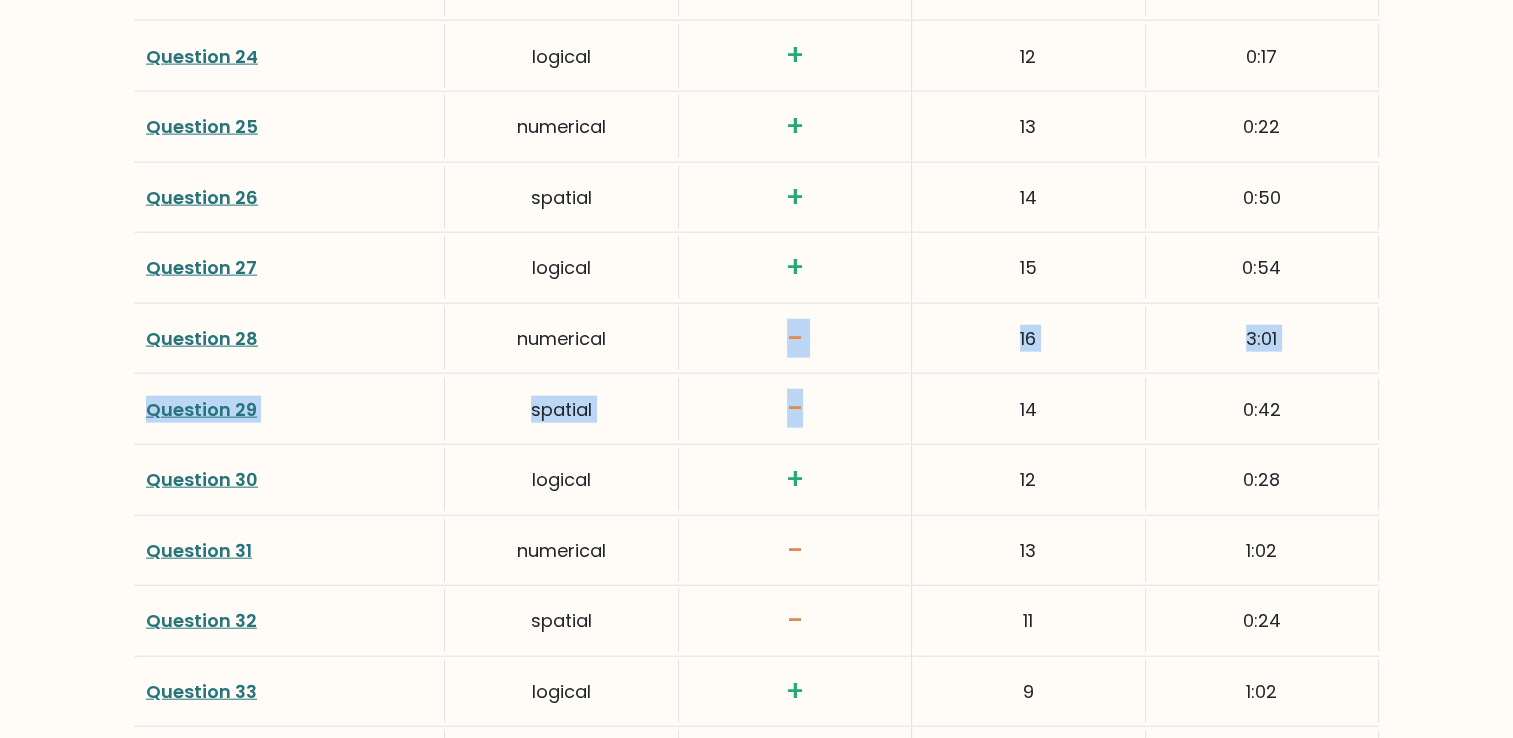 drag, startPoint x: 785, startPoint y: 330, endPoint x: 820, endPoint y: 406, distance: 83.67198 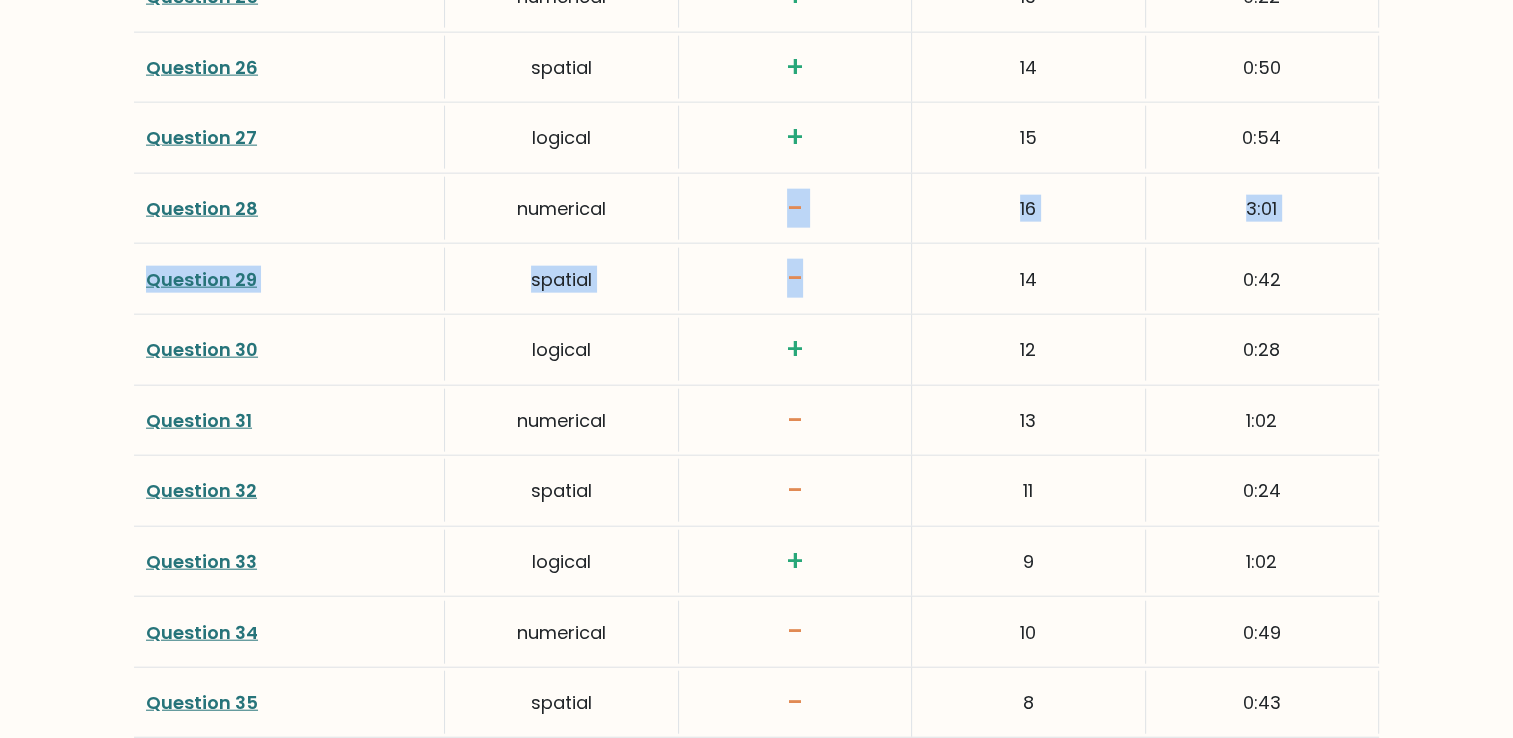 scroll, scrollTop: 4700, scrollLeft: 0, axis: vertical 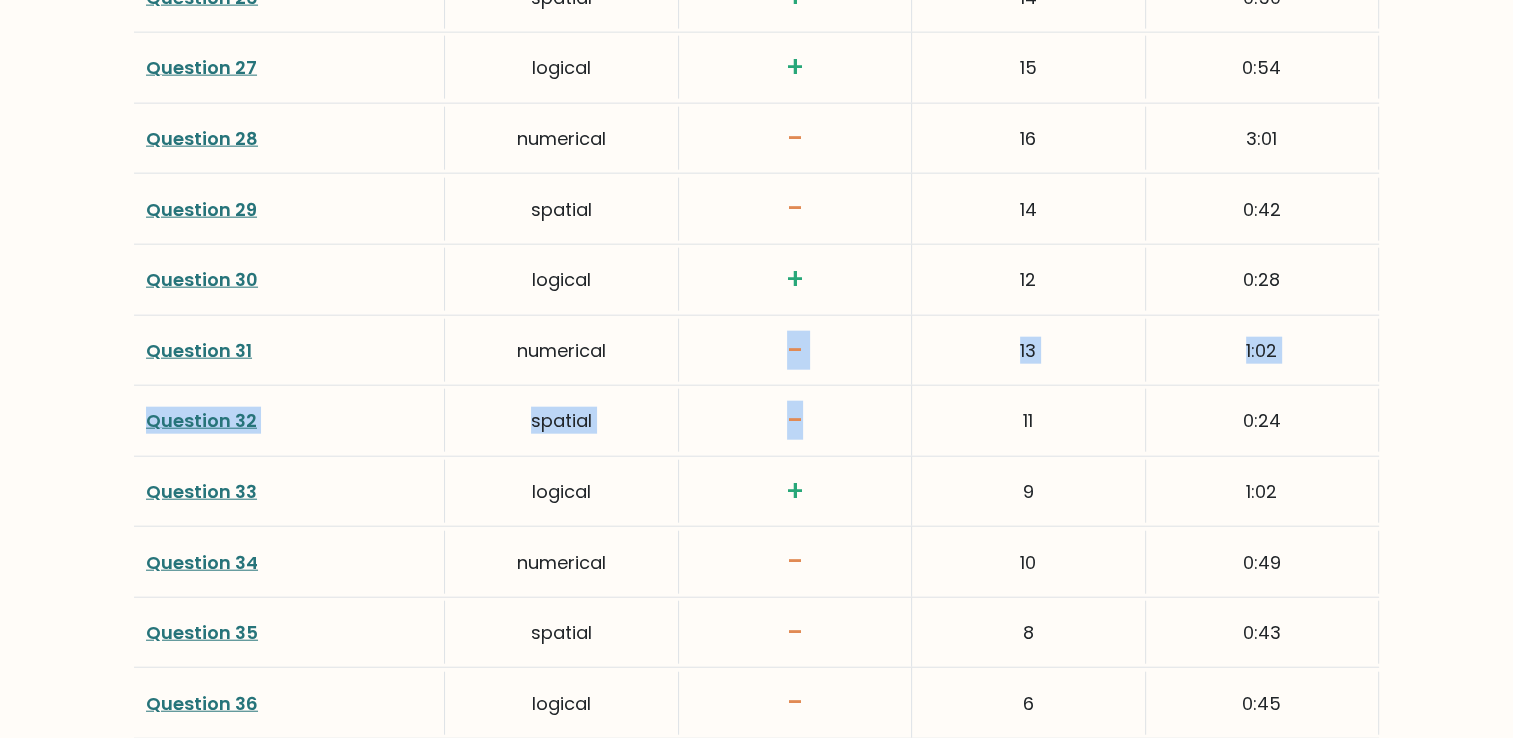 drag, startPoint x: 793, startPoint y: 349, endPoint x: 824, endPoint y: 418, distance: 75.643906 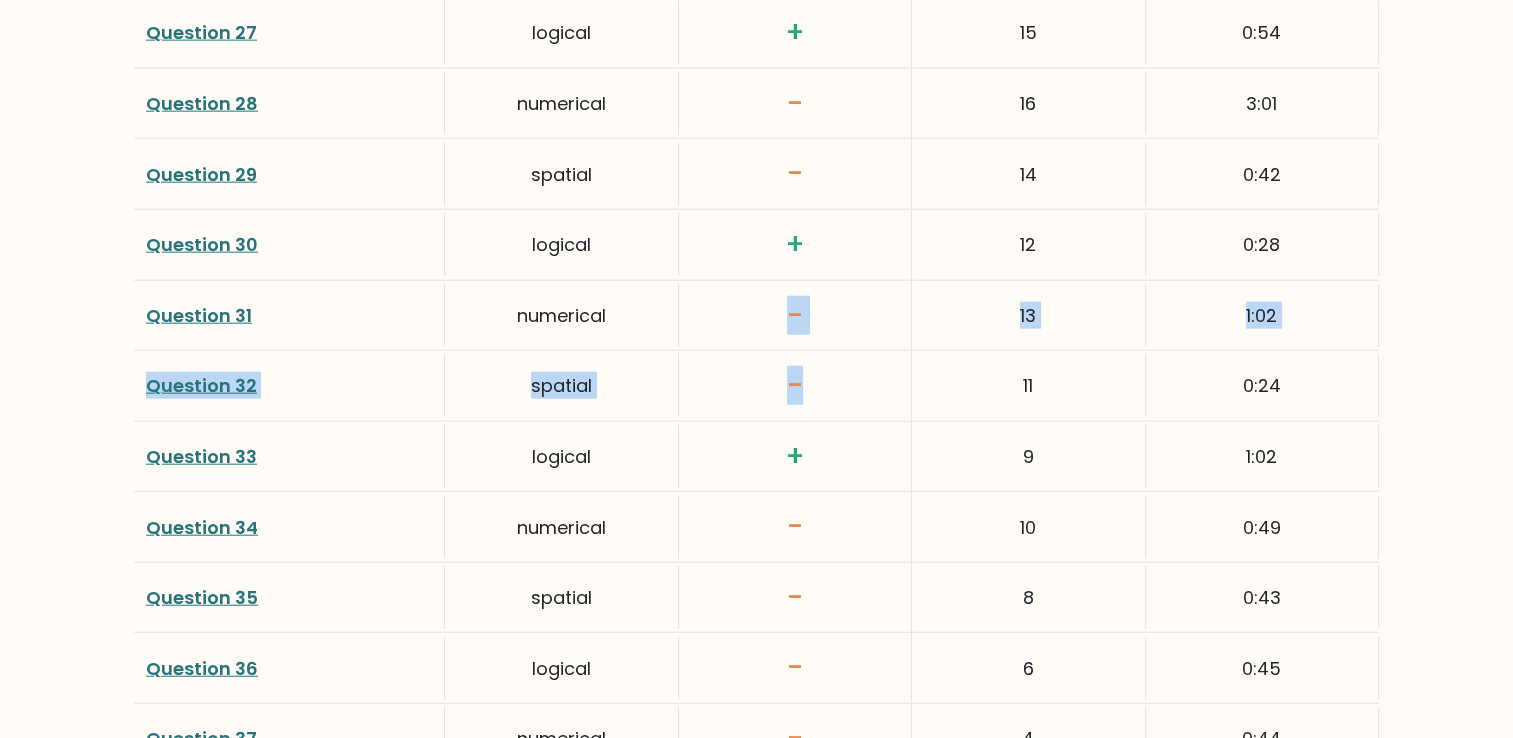 scroll, scrollTop: 4900, scrollLeft: 0, axis: vertical 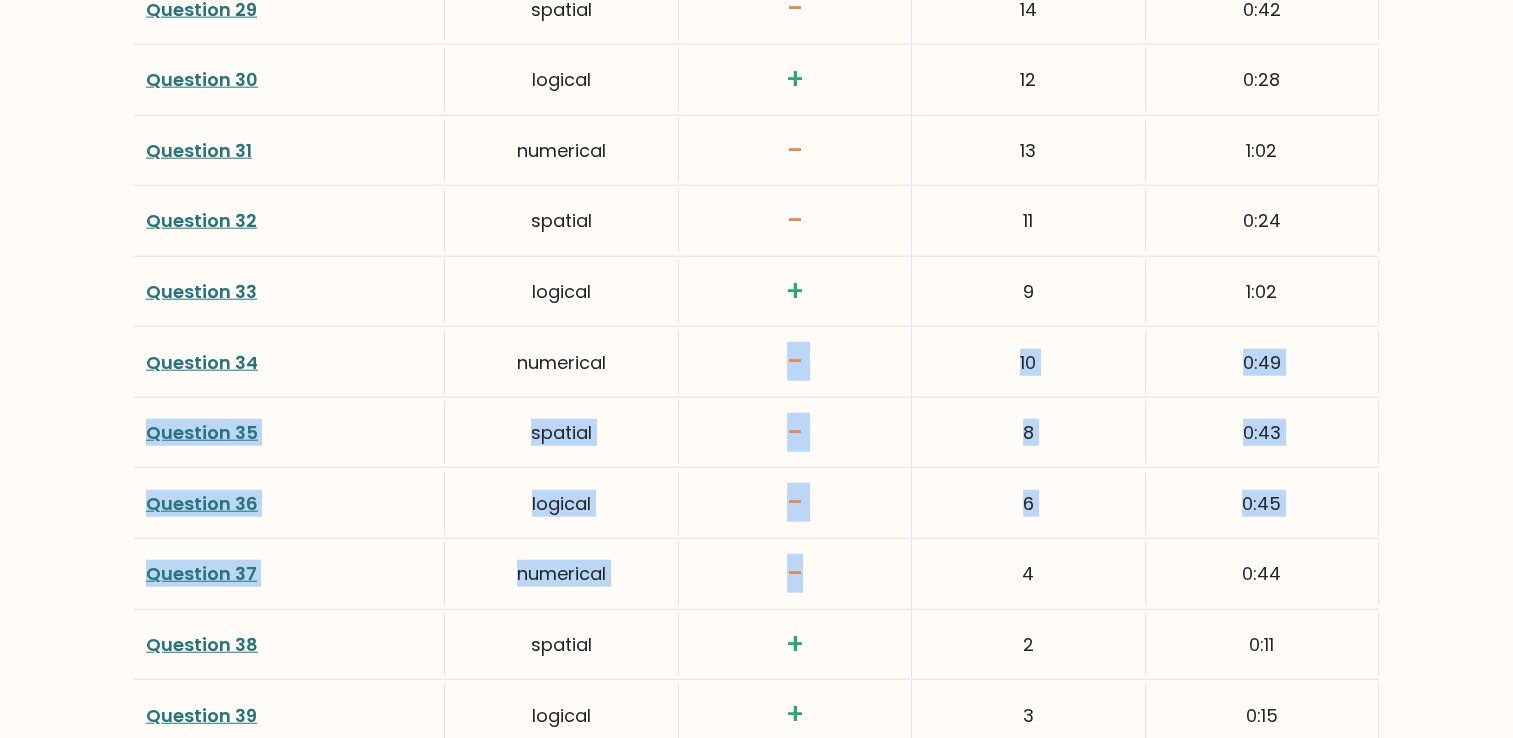 drag, startPoint x: 790, startPoint y: 350, endPoint x: 808, endPoint y: 558, distance: 208.77739 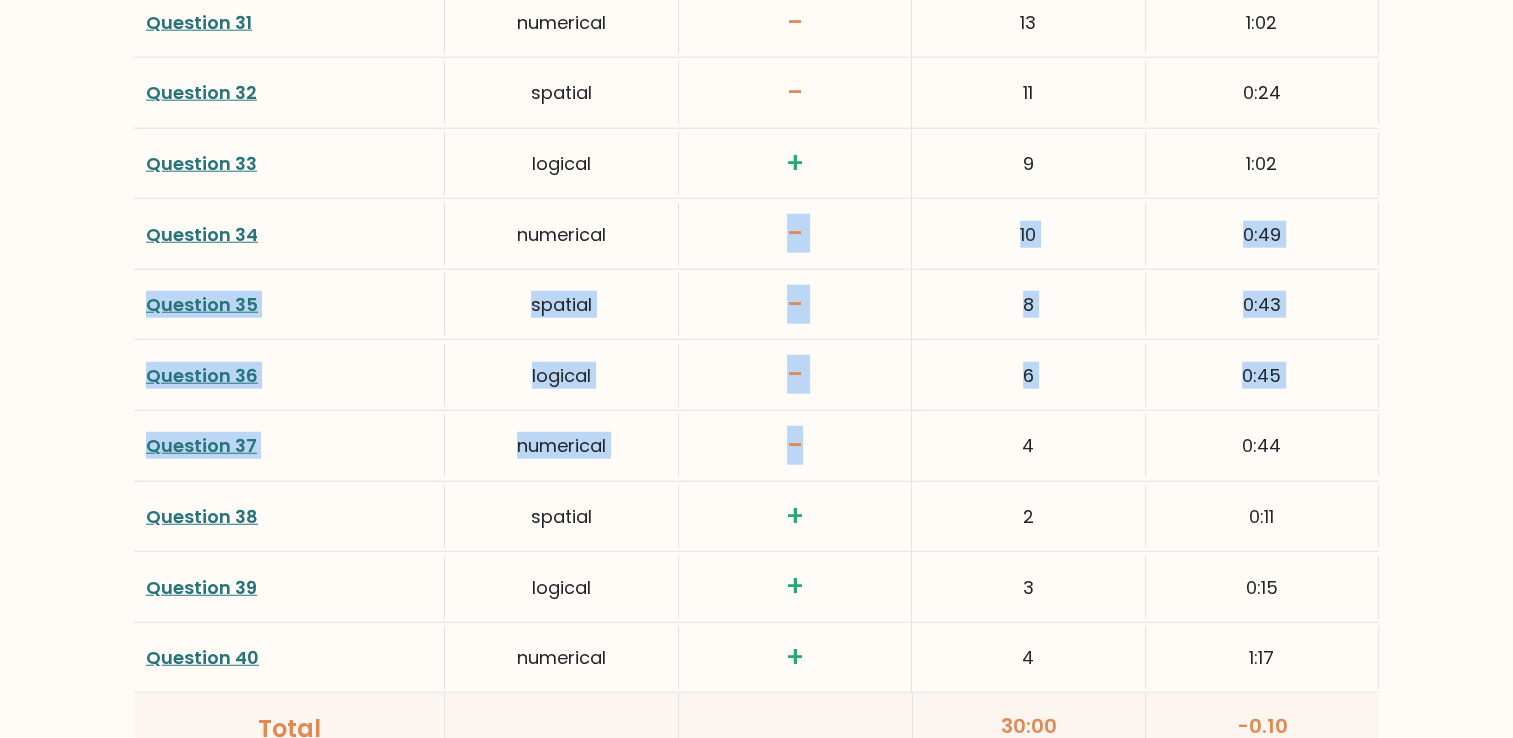 scroll, scrollTop: 5000, scrollLeft: 0, axis: vertical 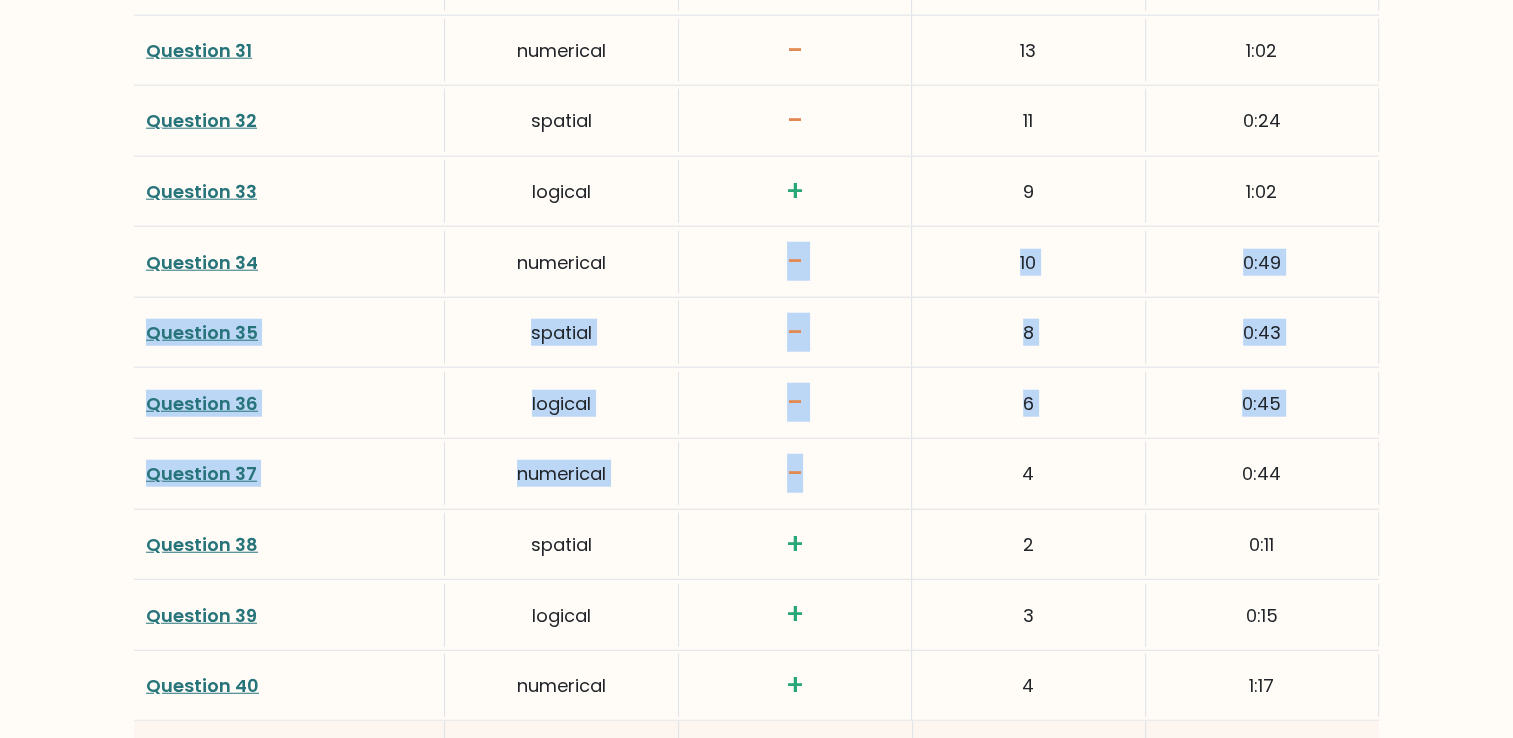 click on "-" at bounding box center [795, 474] 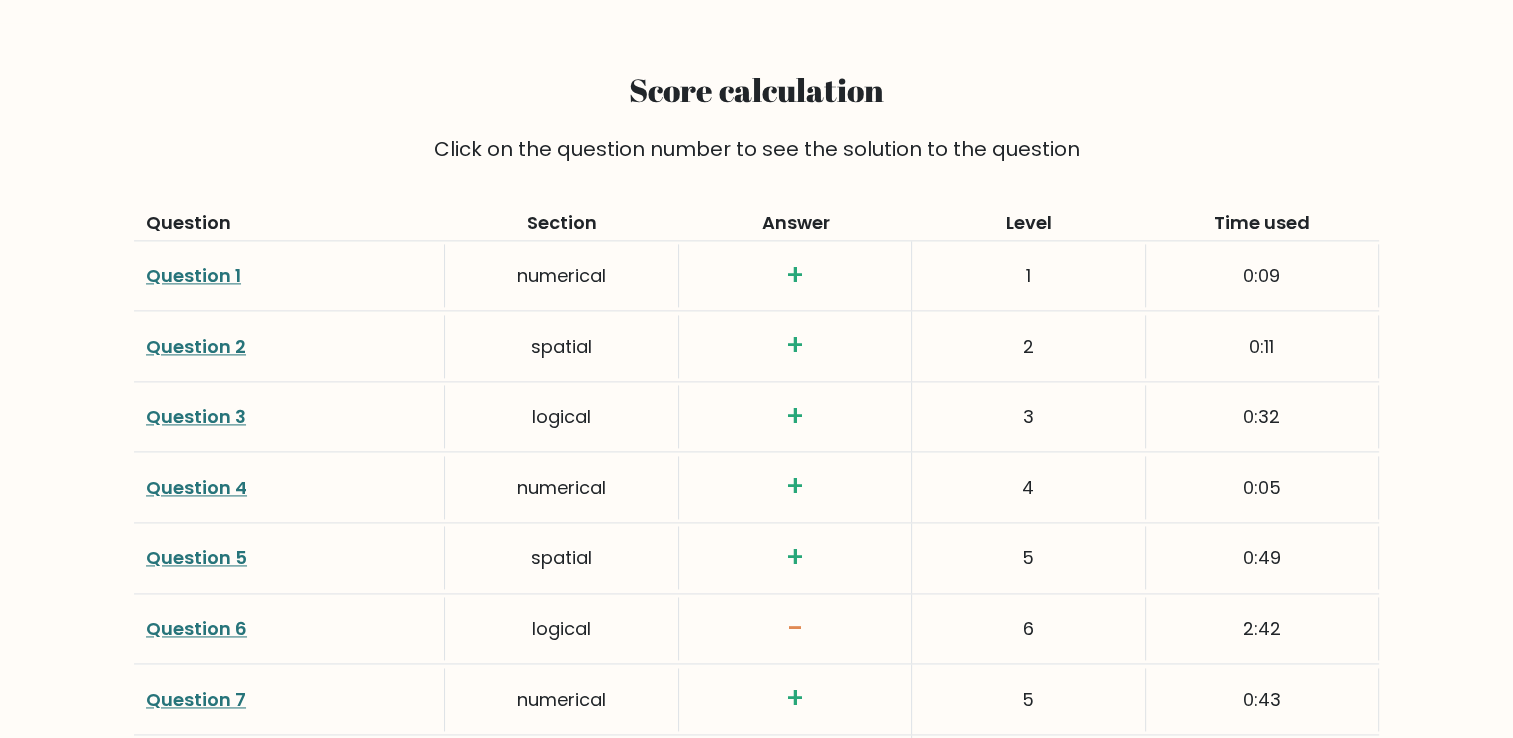 scroll, scrollTop: 2700, scrollLeft: 0, axis: vertical 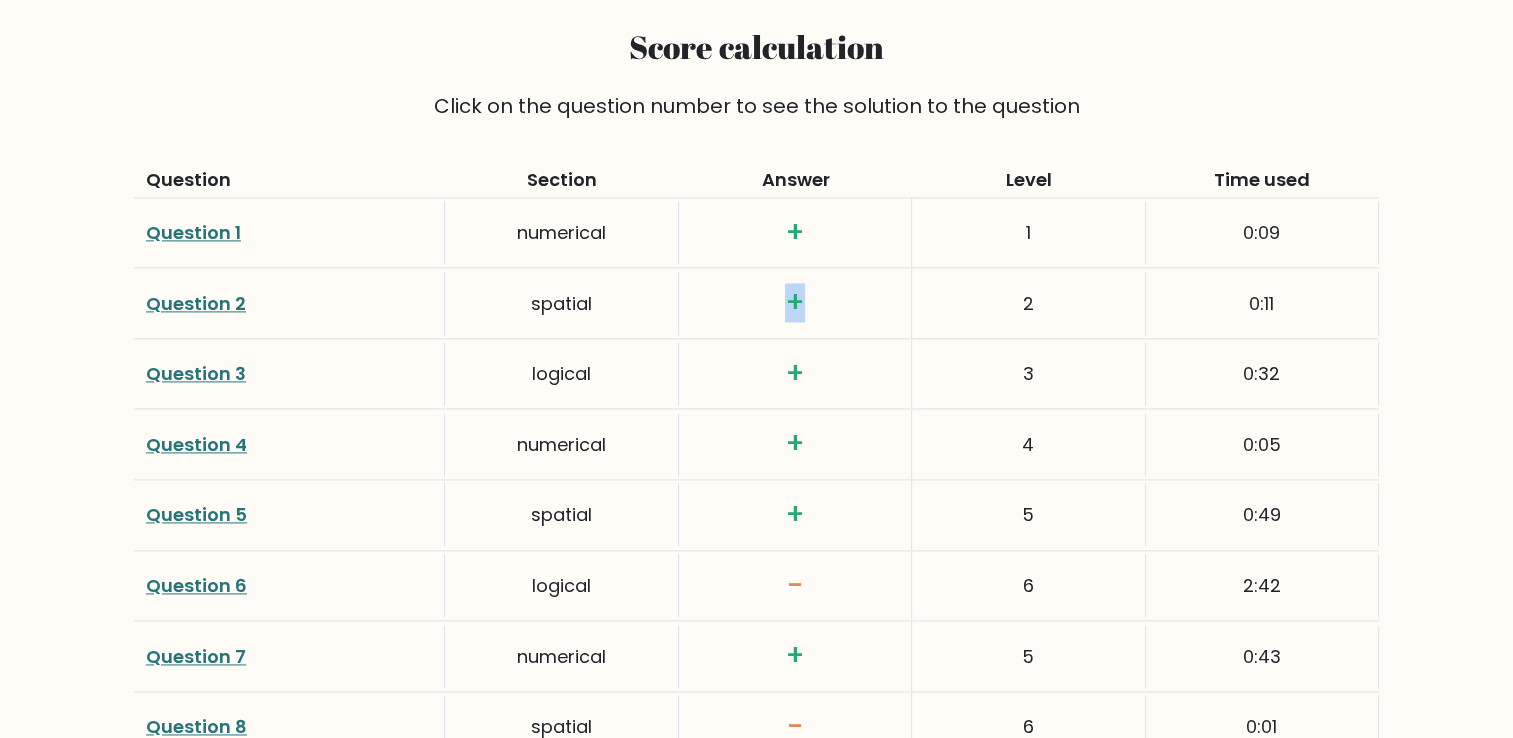 drag, startPoint x: 787, startPoint y: 308, endPoint x: 813, endPoint y: 310, distance: 26.076809 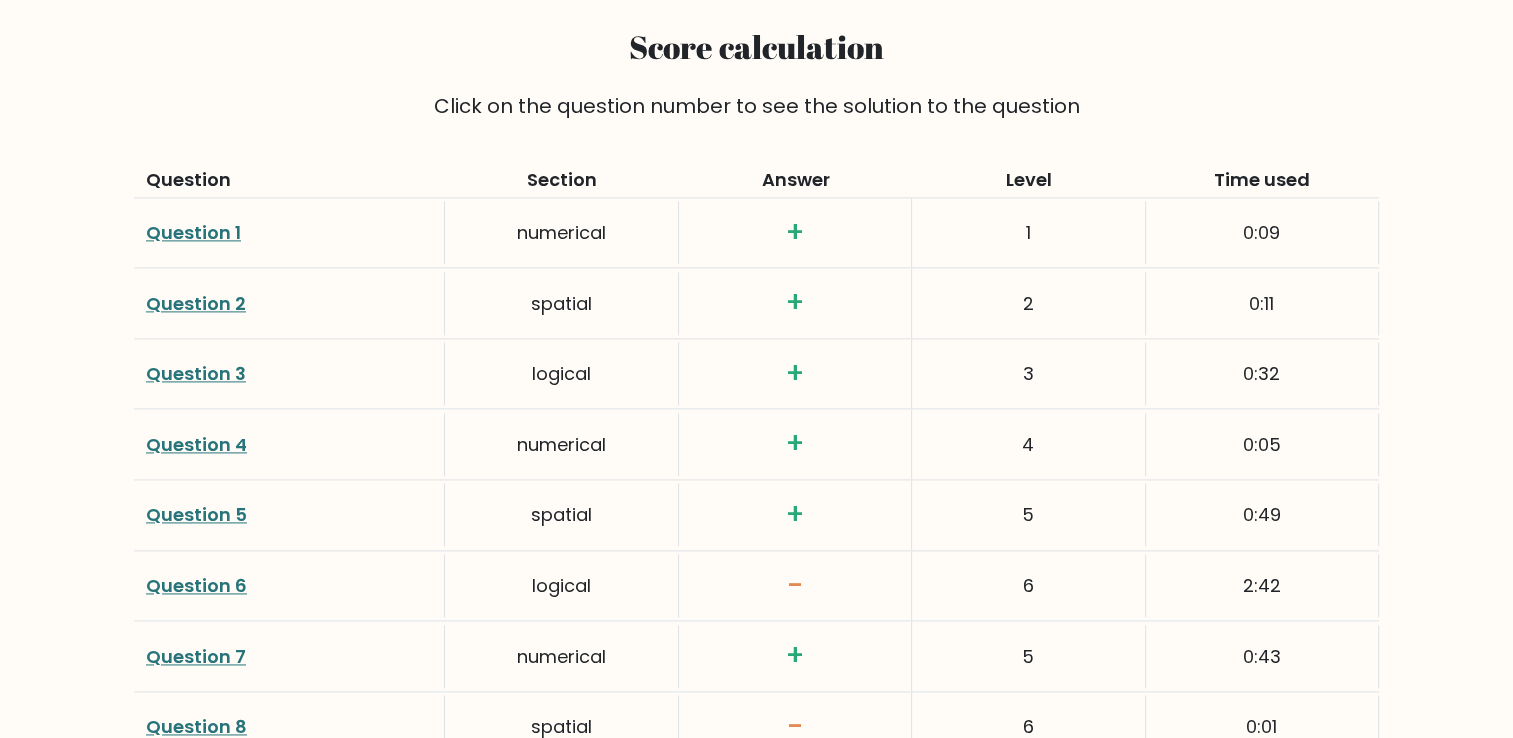 click on "logical" at bounding box center [561, 373] 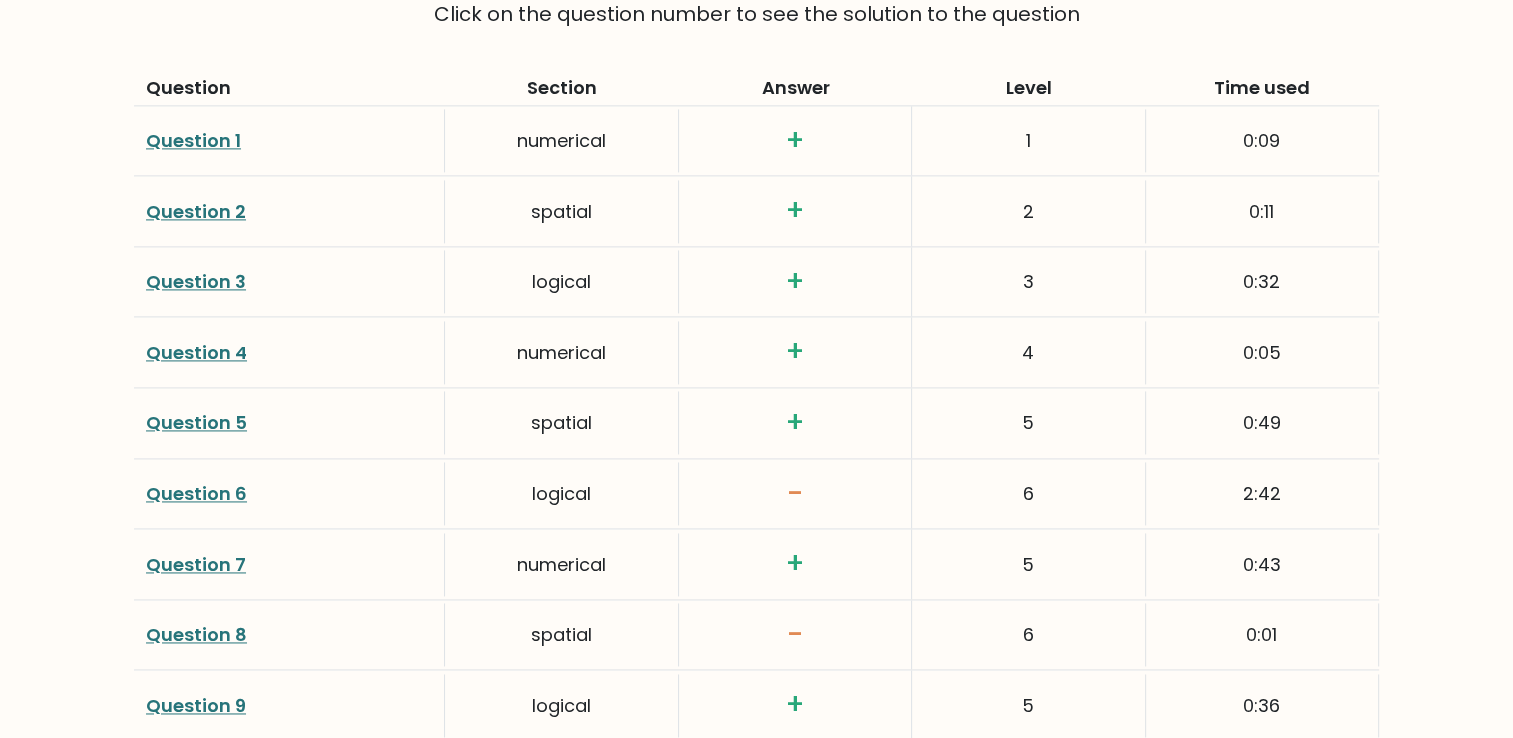 scroll, scrollTop: 2800, scrollLeft: 0, axis: vertical 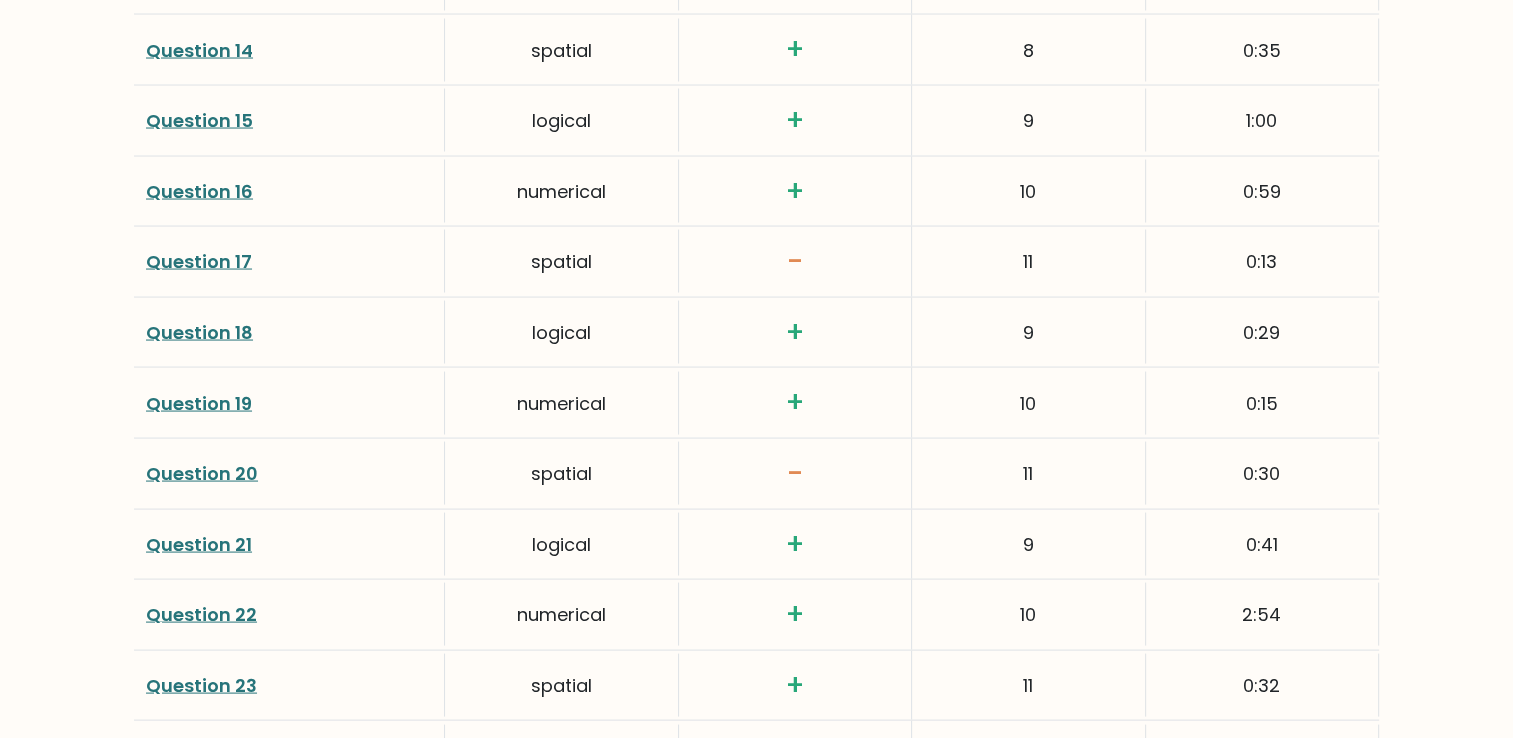 drag, startPoint x: 221, startPoint y: 245, endPoint x: 180, endPoint y: 254, distance: 41.976185 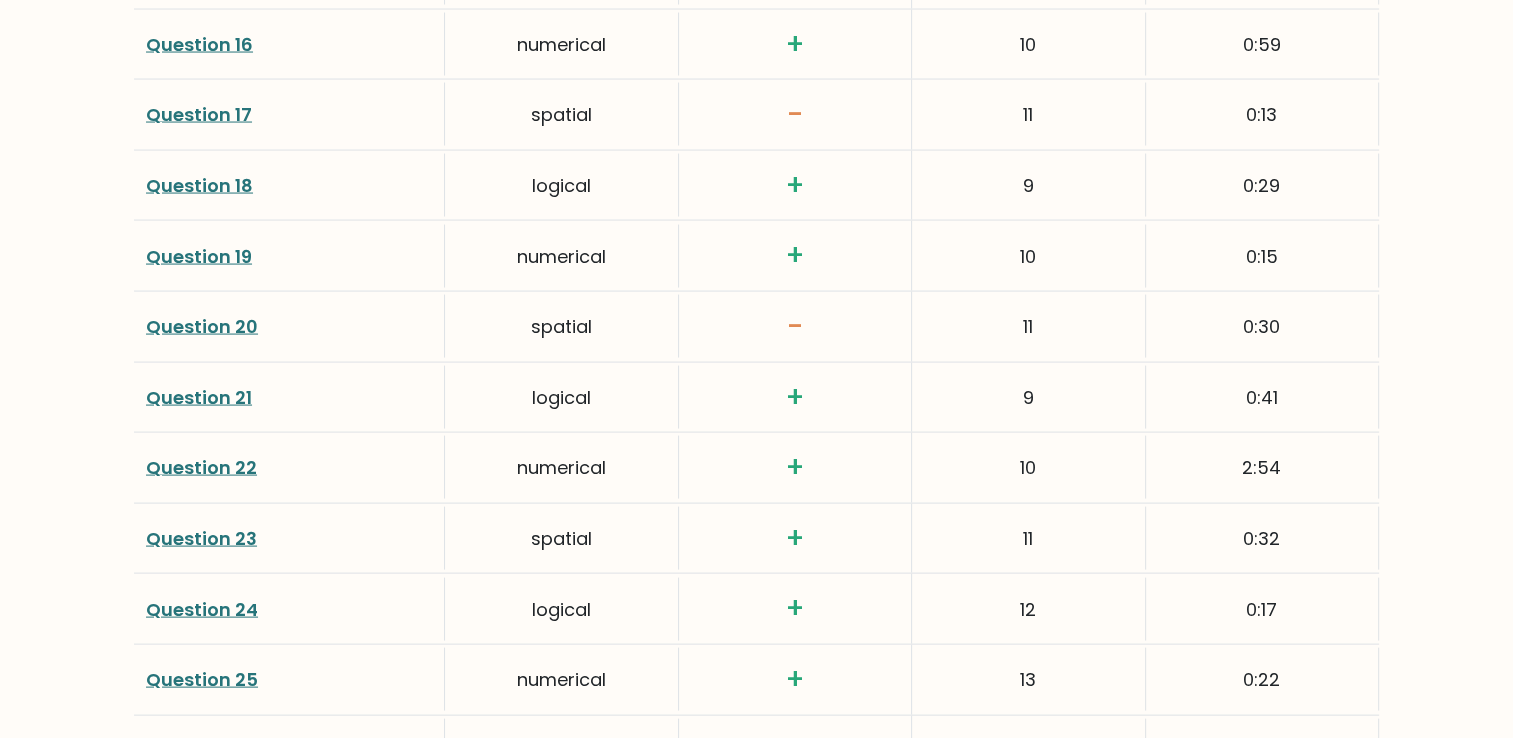 scroll, scrollTop: 4000, scrollLeft: 0, axis: vertical 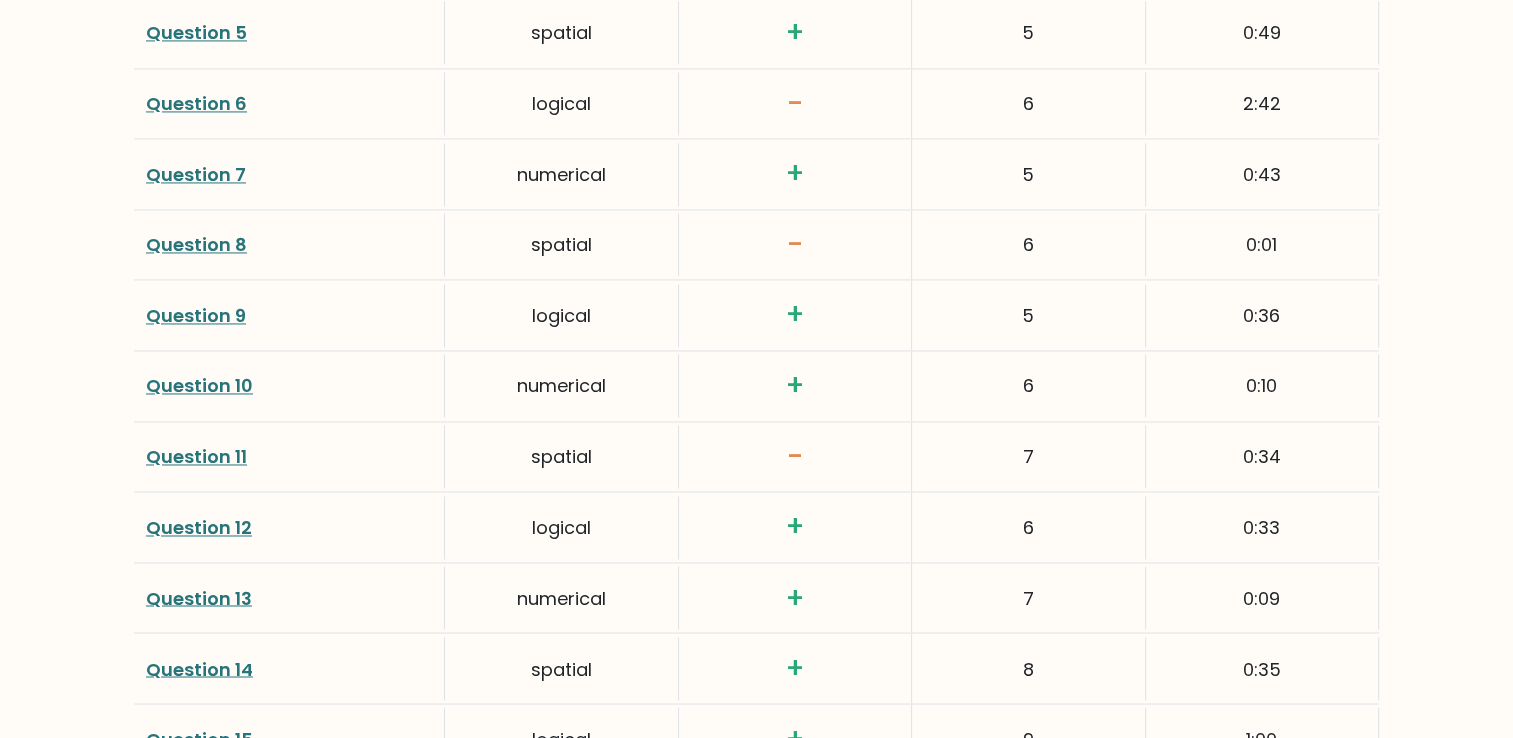 click on "Score calculation
Click on the question number to see the solution to the question
Question
Section
Answer
Level
Time used
Question 1
numerical
+
1
0:09
Question 2
spatial
+
2
0:11
+ + + -" at bounding box center (756, 1089) 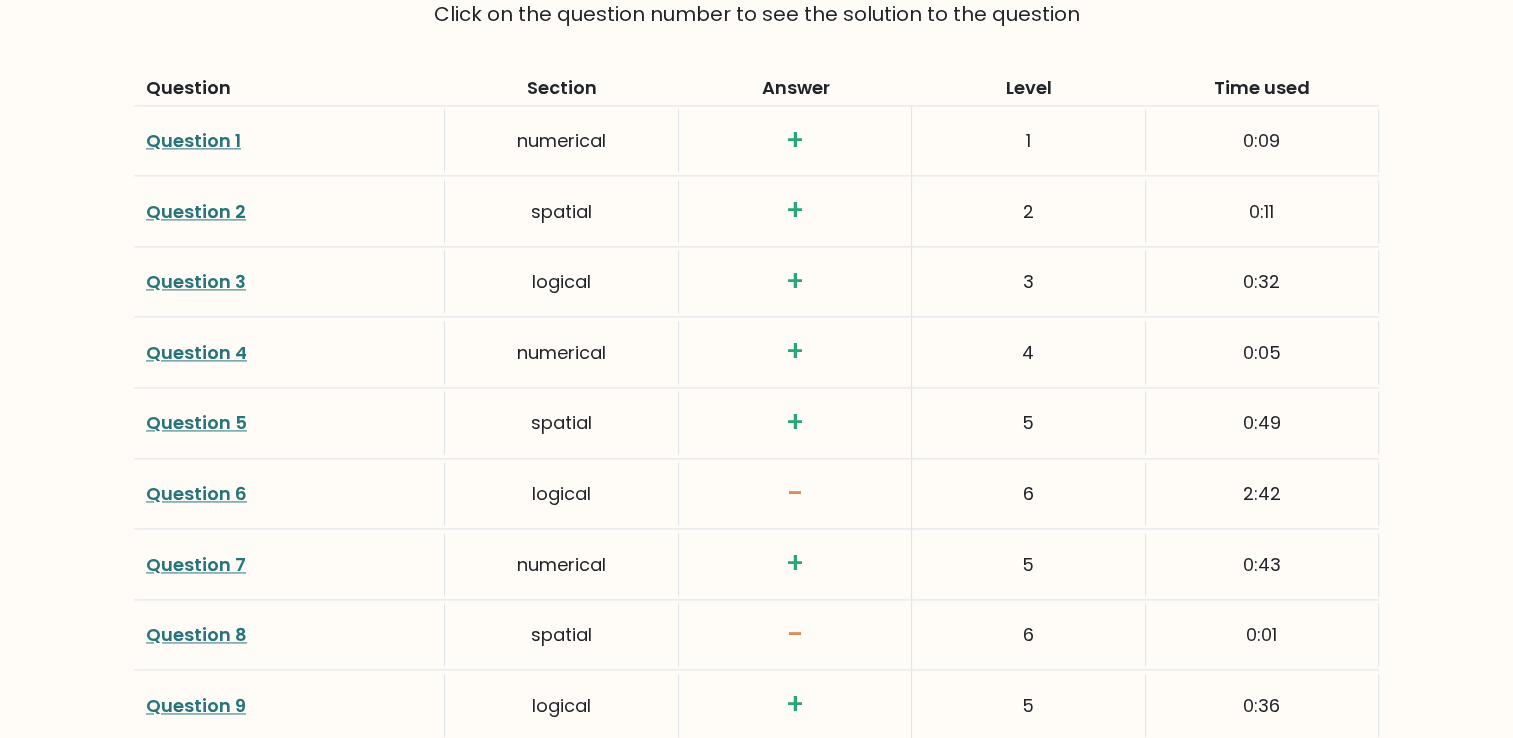 scroll, scrollTop: 2882, scrollLeft: 0, axis: vertical 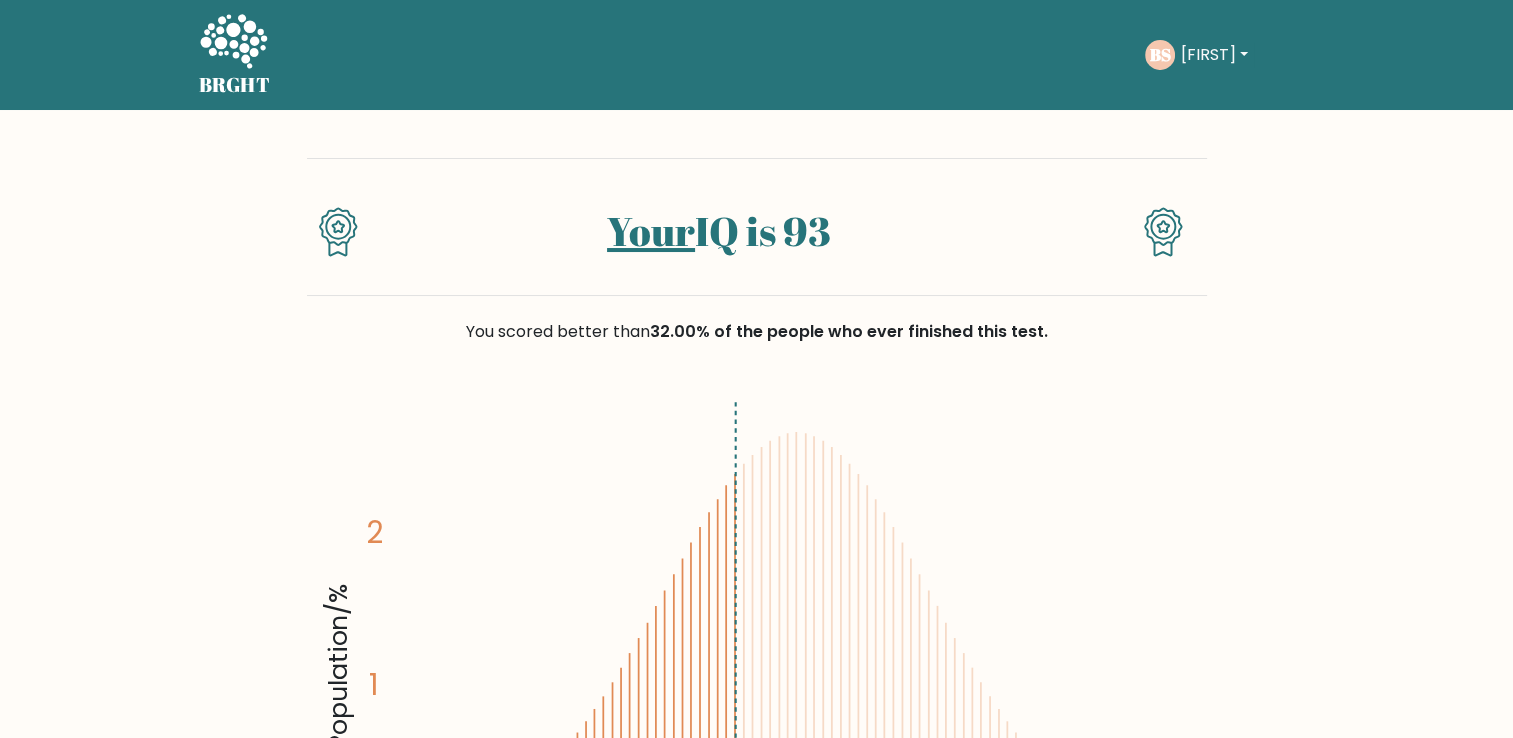 click on "Your" at bounding box center [651, 231] 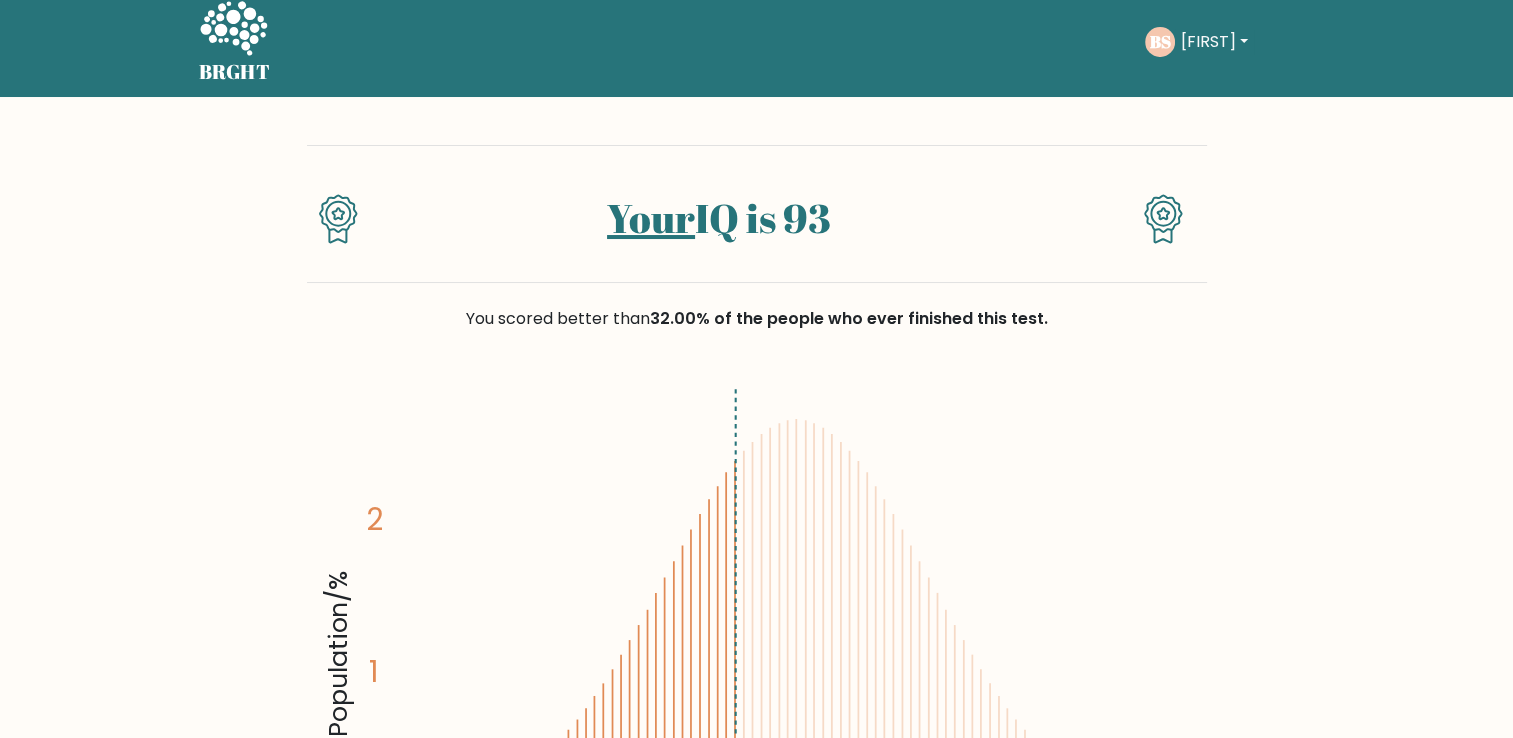 scroll, scrollTop: 0, scrollLeft: 0, axis: both 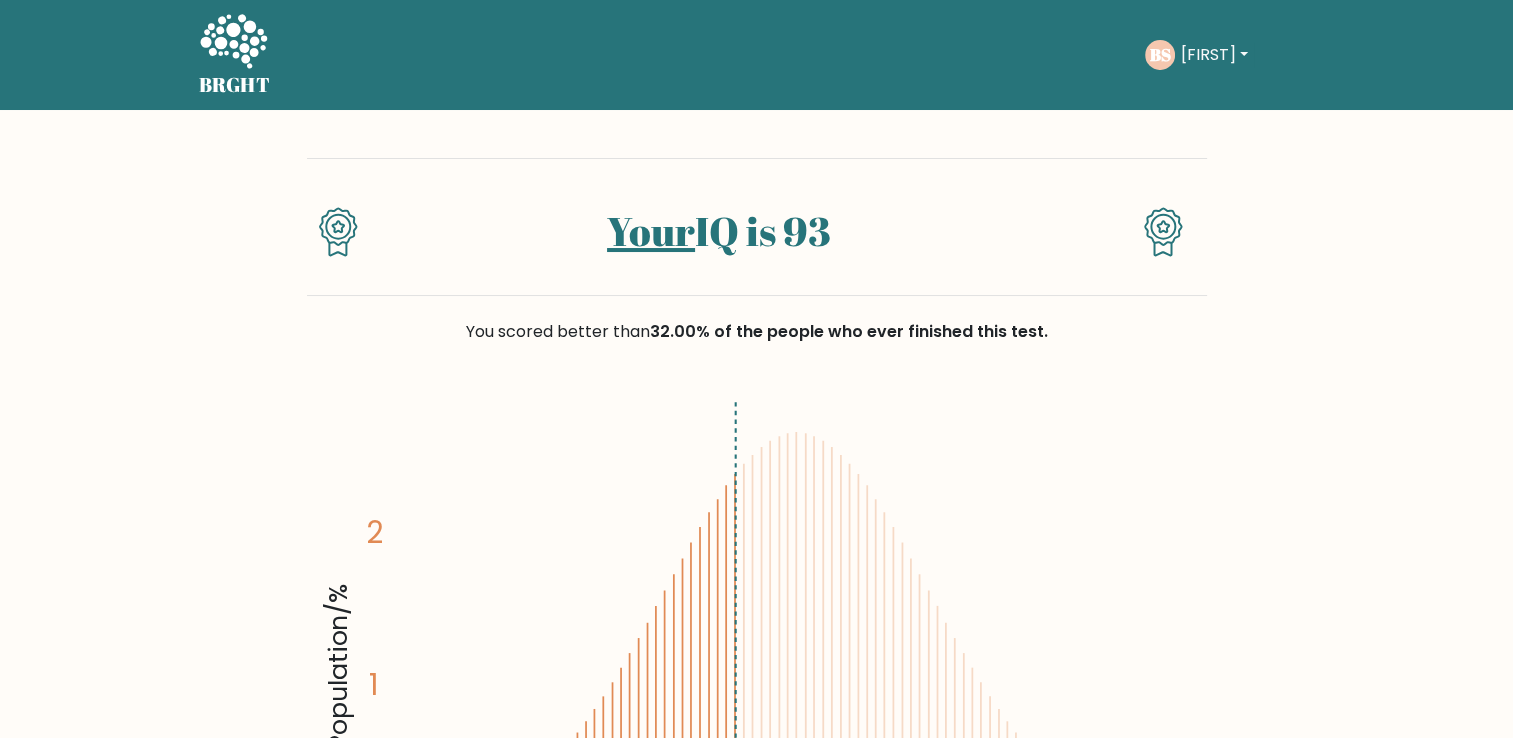 click on "Your" at bounding box center (651, 231) 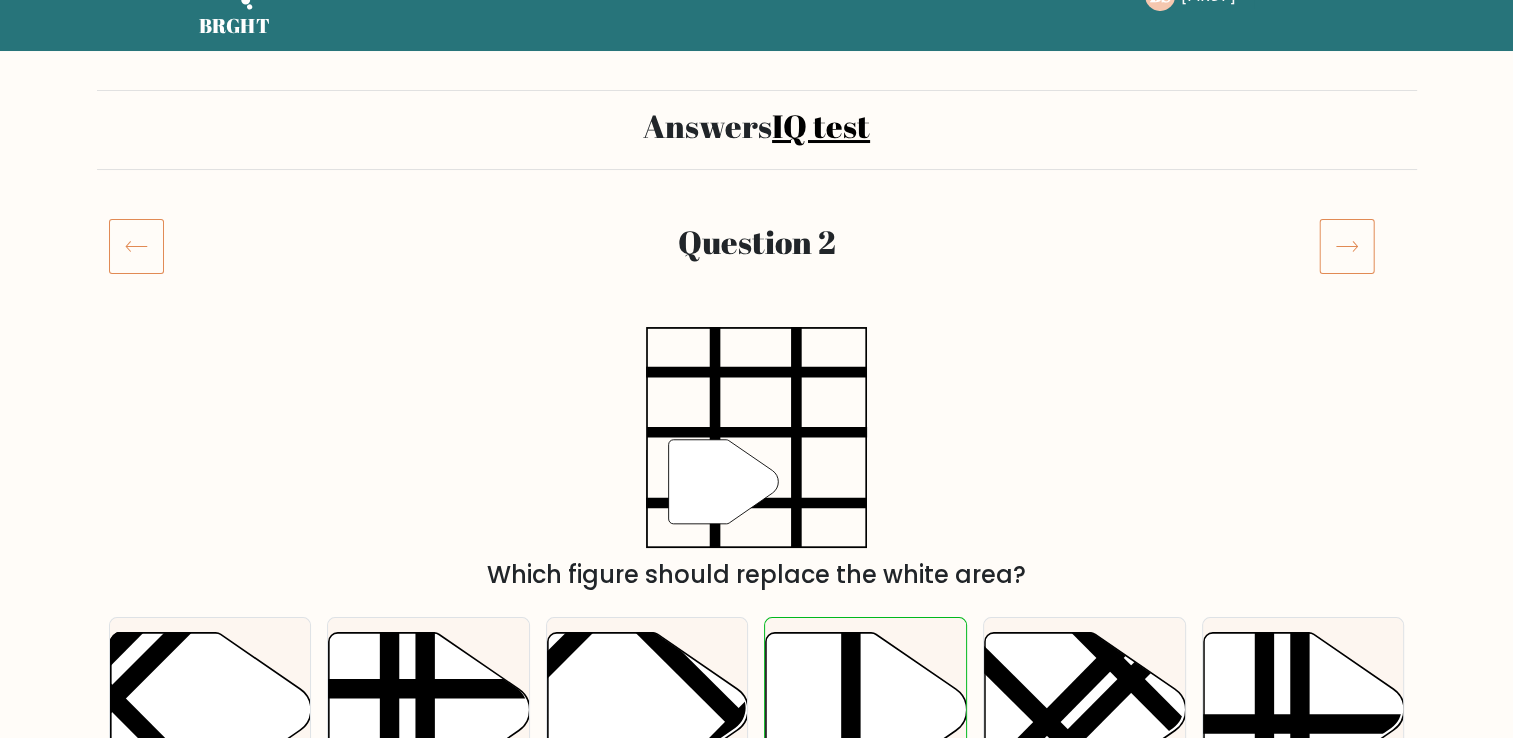 scroll, scrollTop: 300, scrollLeft: 0, axis: vertical 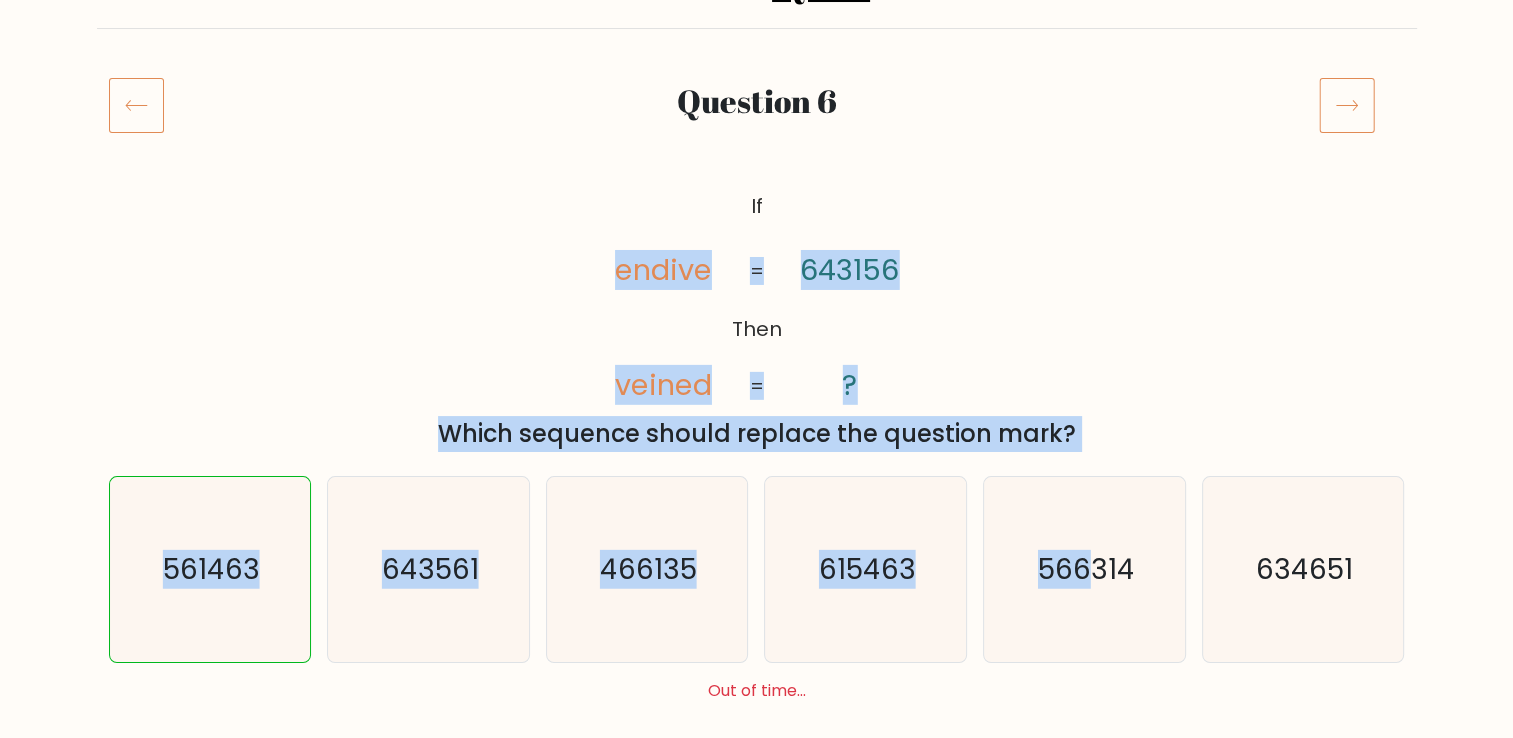 drag, startPoint x: 616, startPoint y: 269, endPoint x: 1084, endPoint y: 465, distance: 507.38547 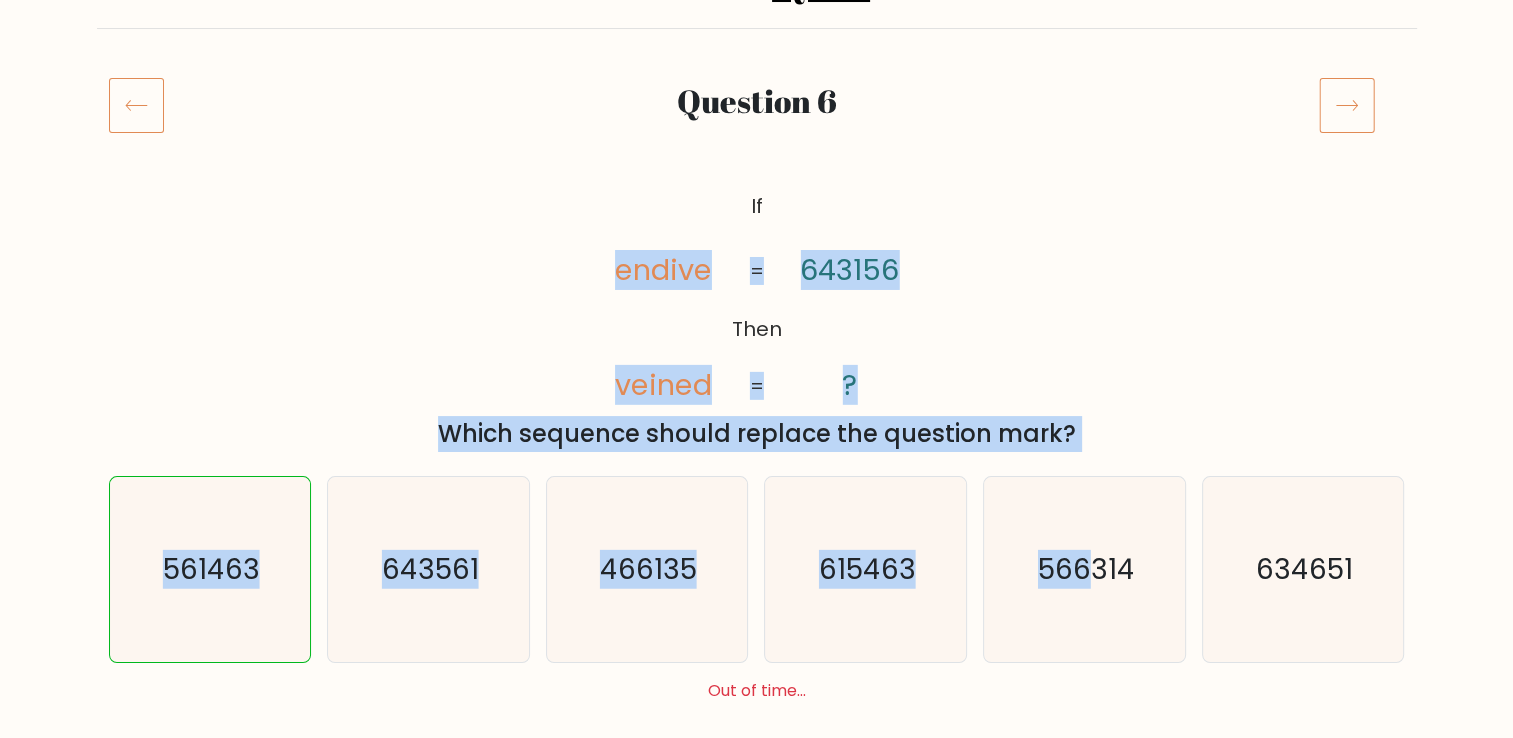 click on "@import url('https://fonts.googleapis.com/css?family=Abril+Fatface:400,100,100italic,300,300italic,400italic,500,500italic,700,700italic,900,900italic');           If       Then       endive       veined       643156       ?       =       =
Which sequence should replace the question mark?" at bounding box center [757, 318] 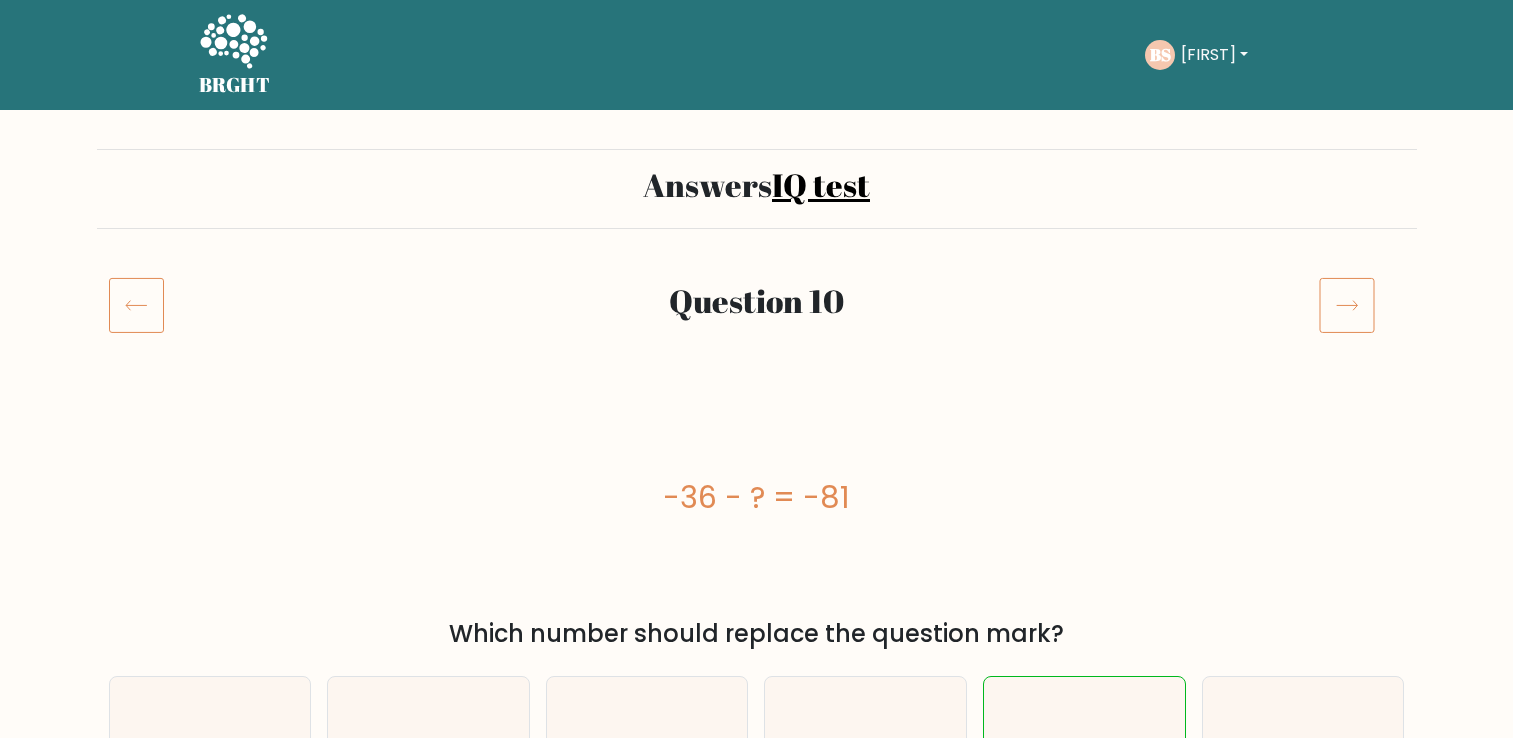scroll, scrollTop: 0, scrollLeft: 0, axis: both 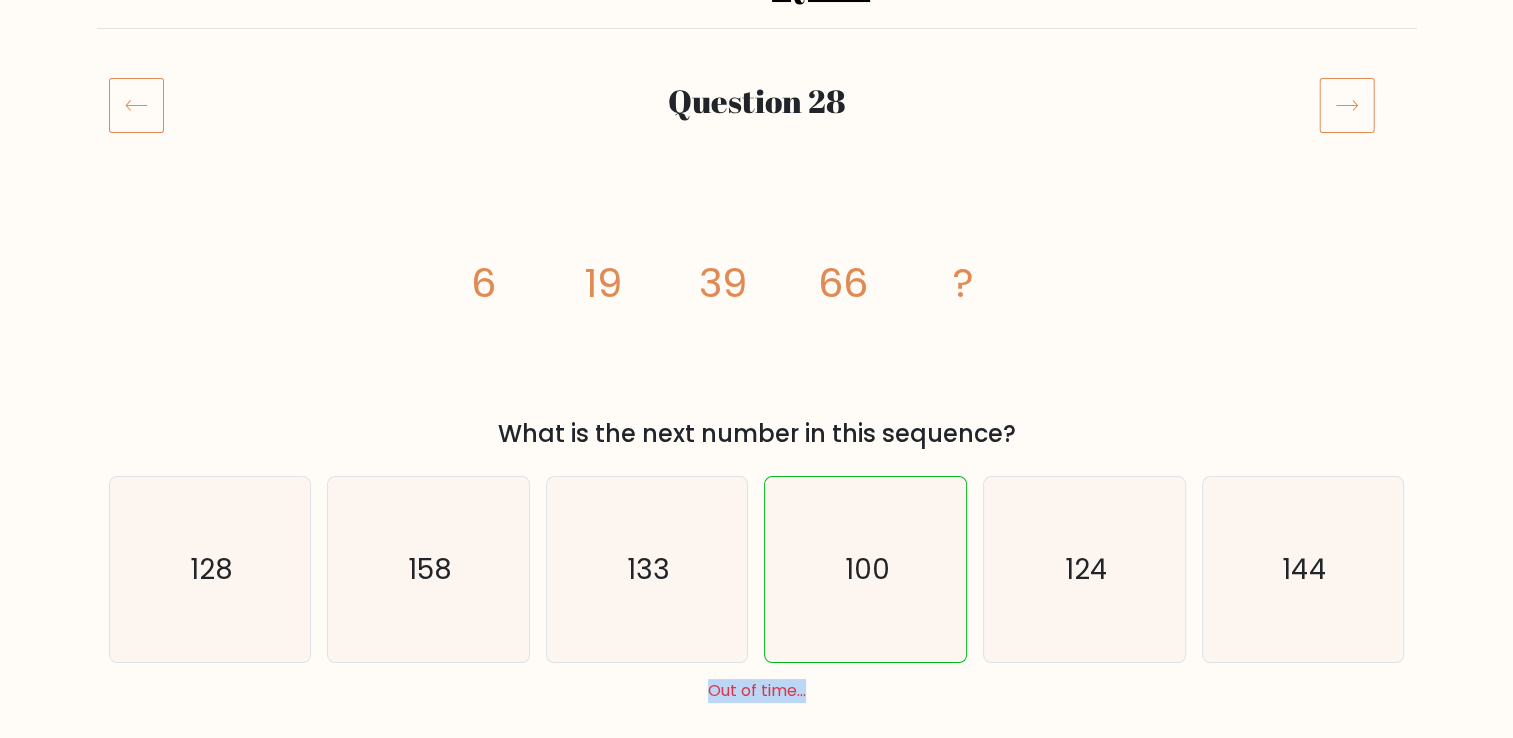 drag, startPoint x: 708, startPoint y: 687, endPoint x: 850, endPoint y: 689, distance: 142.01408 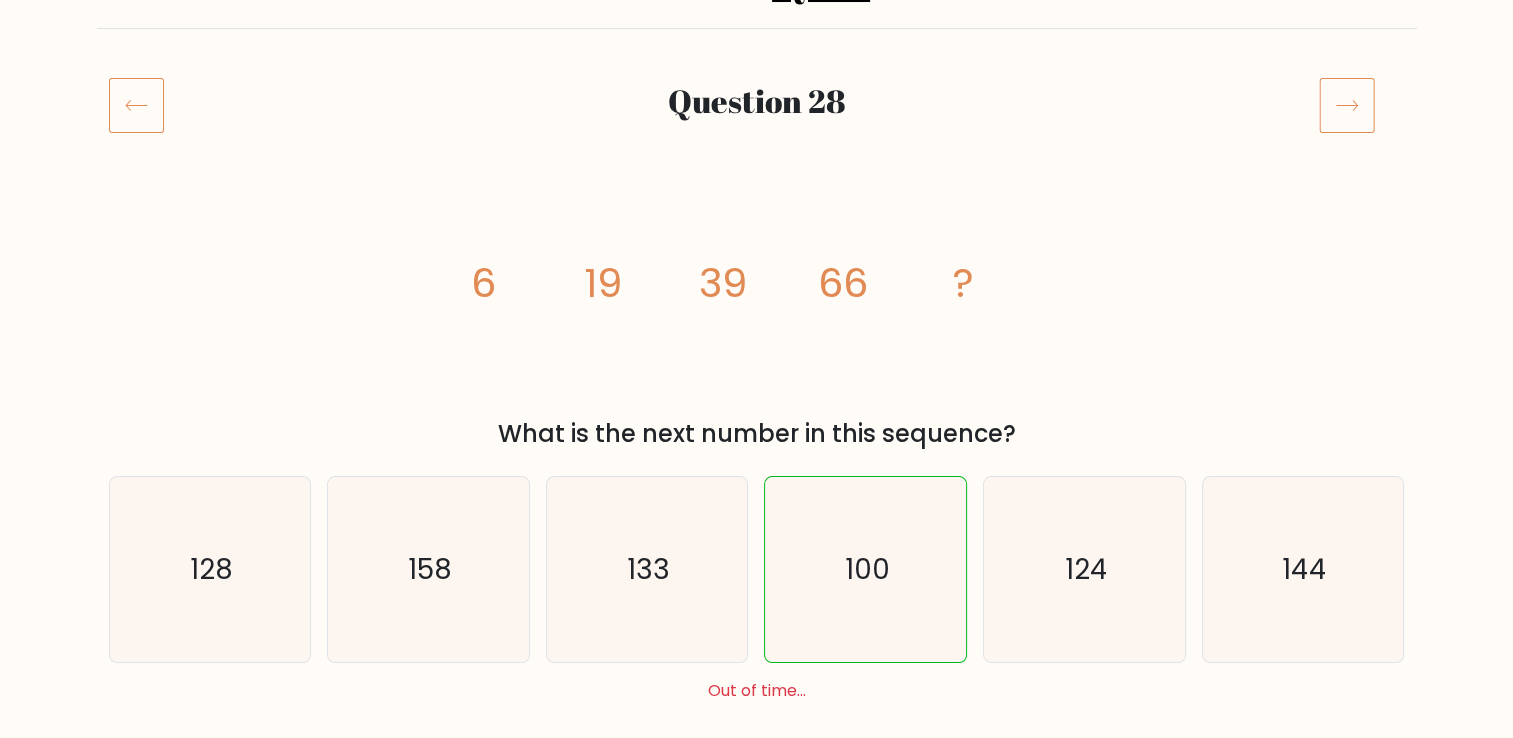 click on "Out of time..." at bounding box center (757, 691) 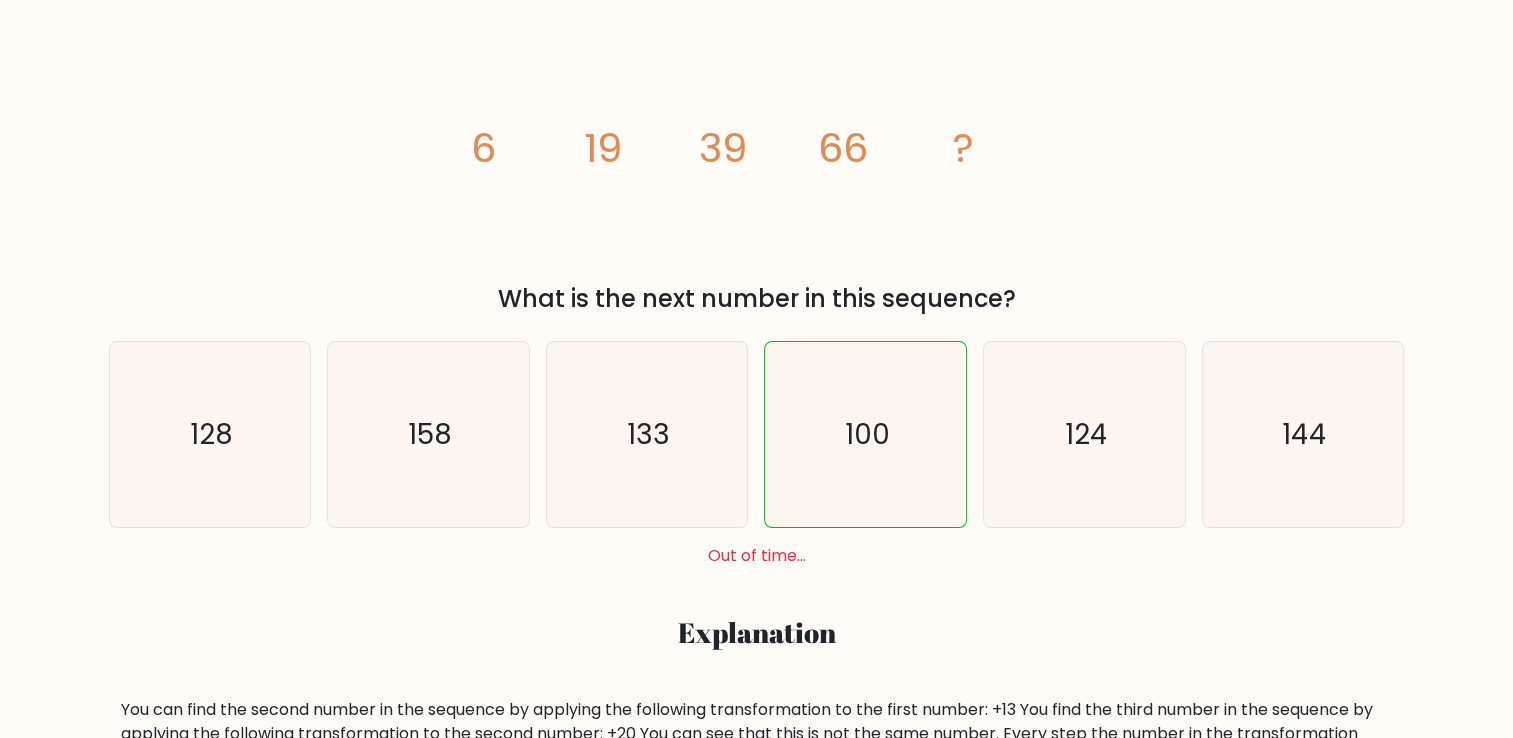 scroll, scrollTop: 400, scrollLeft: 0, axis: vertical 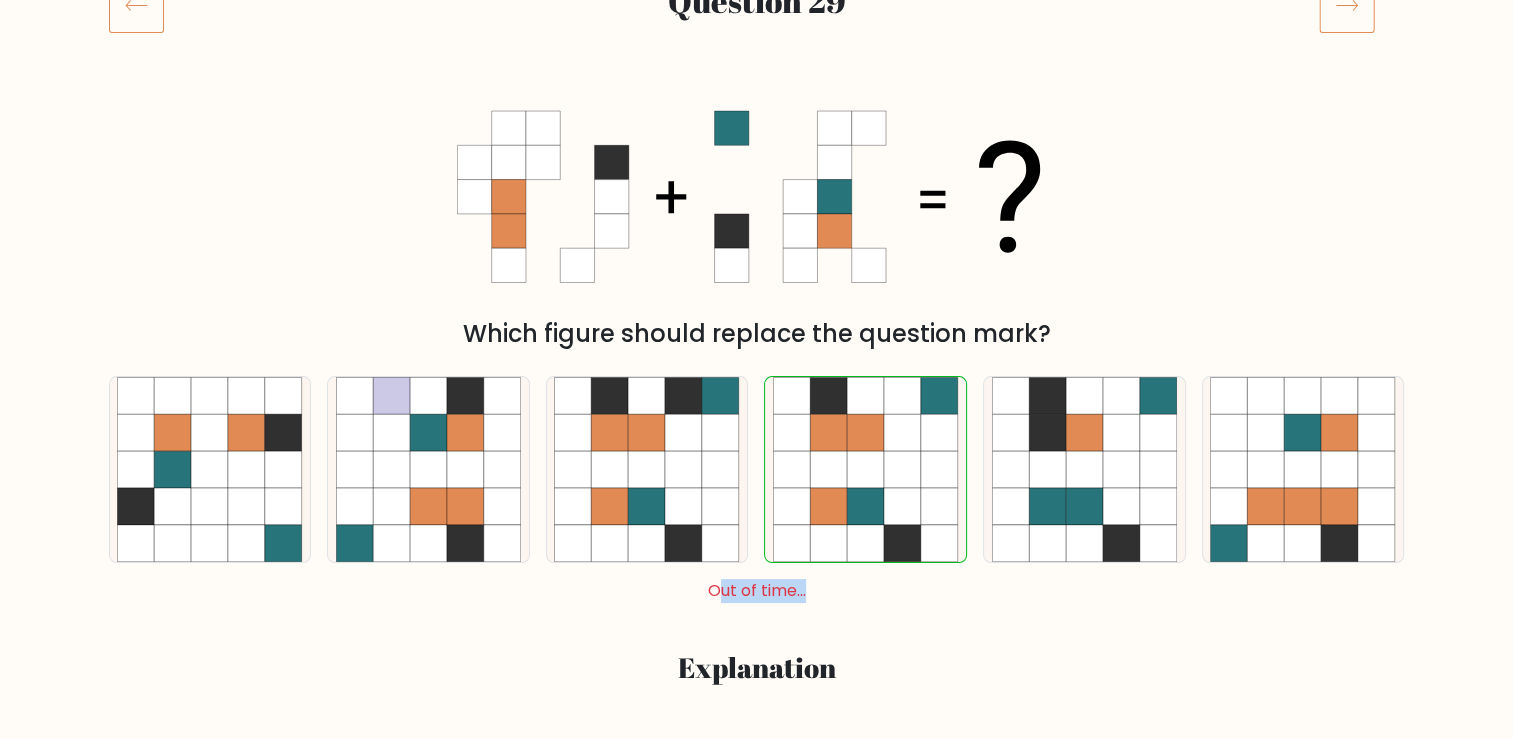 drag, startPoint x: 716, startPoint y: 591, endPoint x: 864, endPoint y: 594, distance: 148.0304 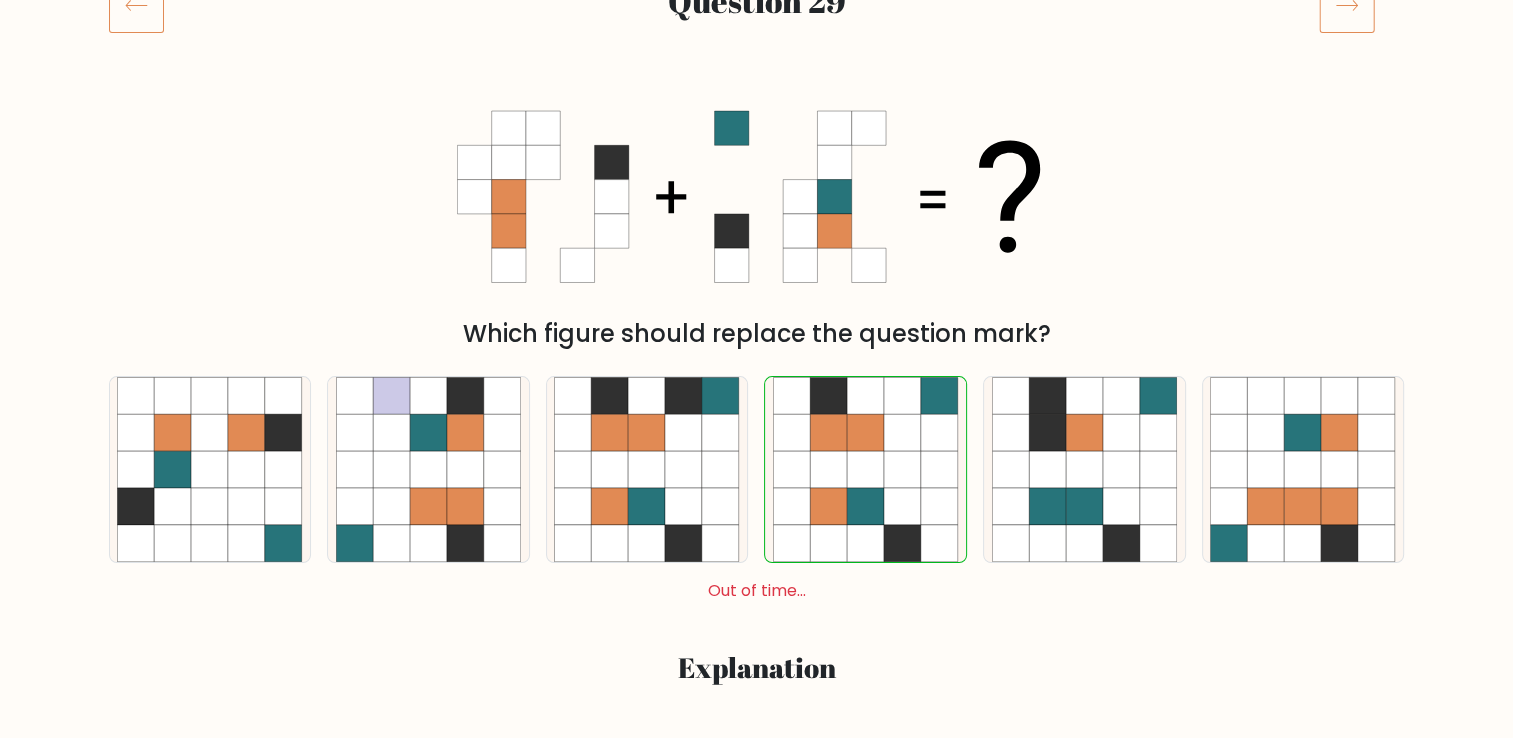 click on "Which figure should replace the question mark?" at bounding box center (757, 218) 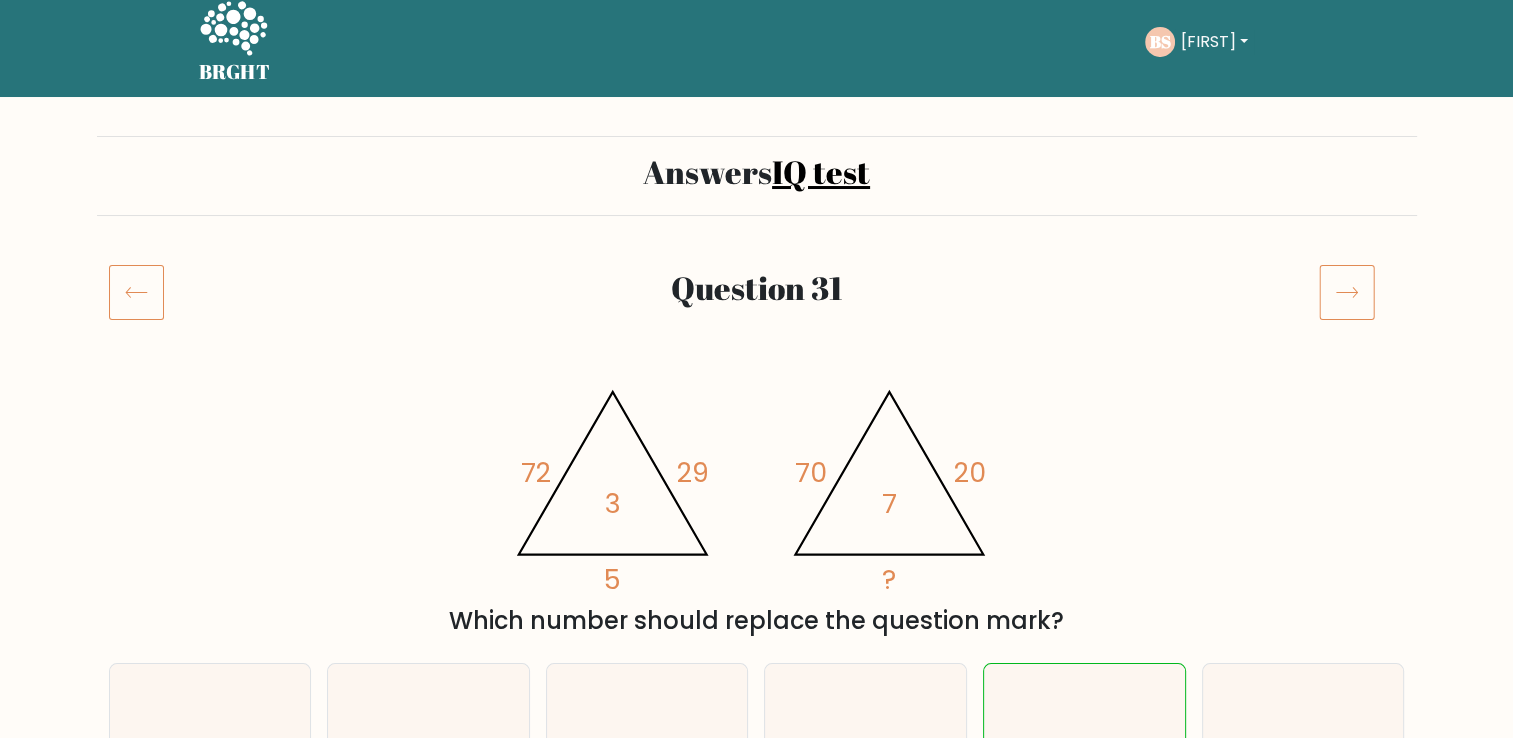 scroll, scrollTop: 0, scrollLeft: 0, axis: both 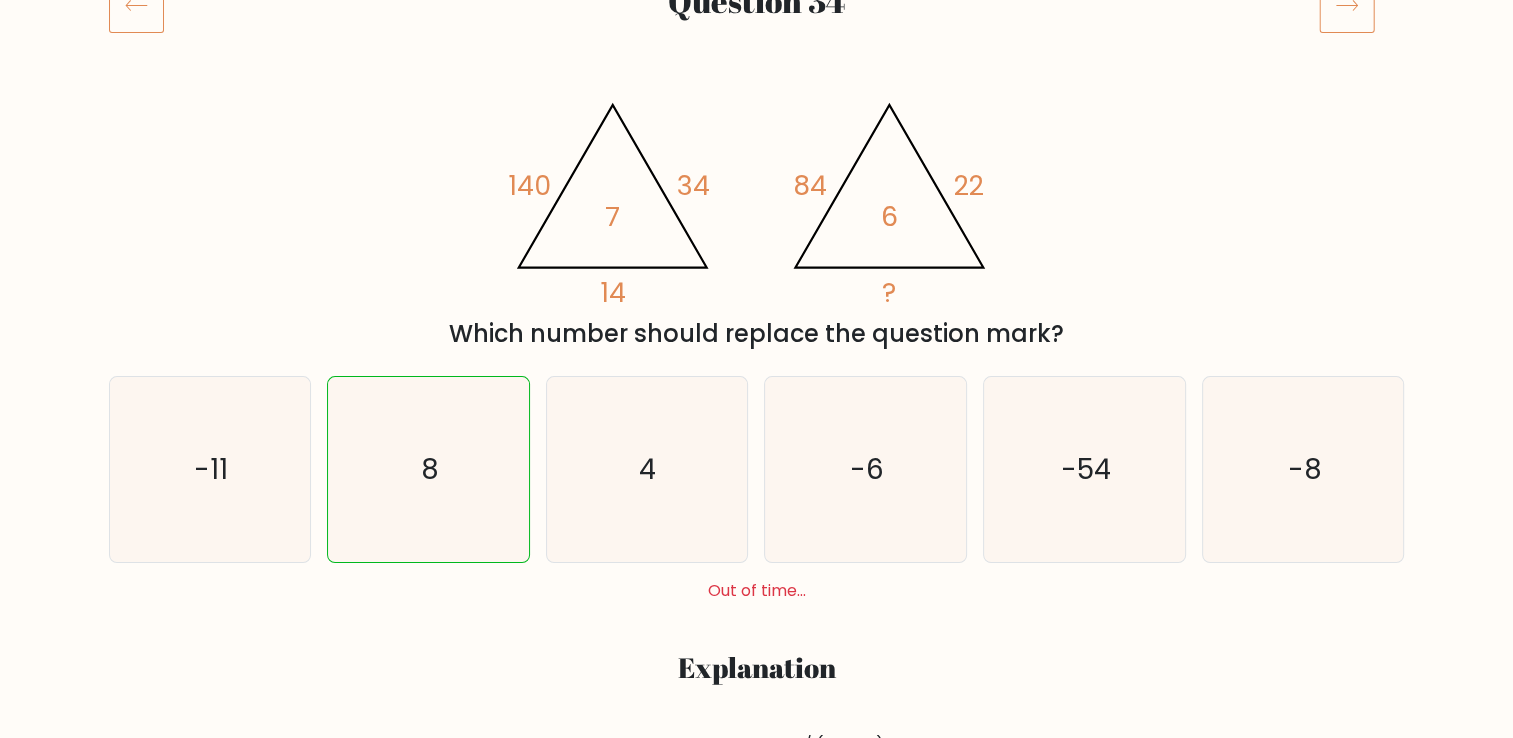 drag, startPoint x: 707, startPoint y: 596, endPoint x: 861, endPoint y: 608, distance: 154.46683 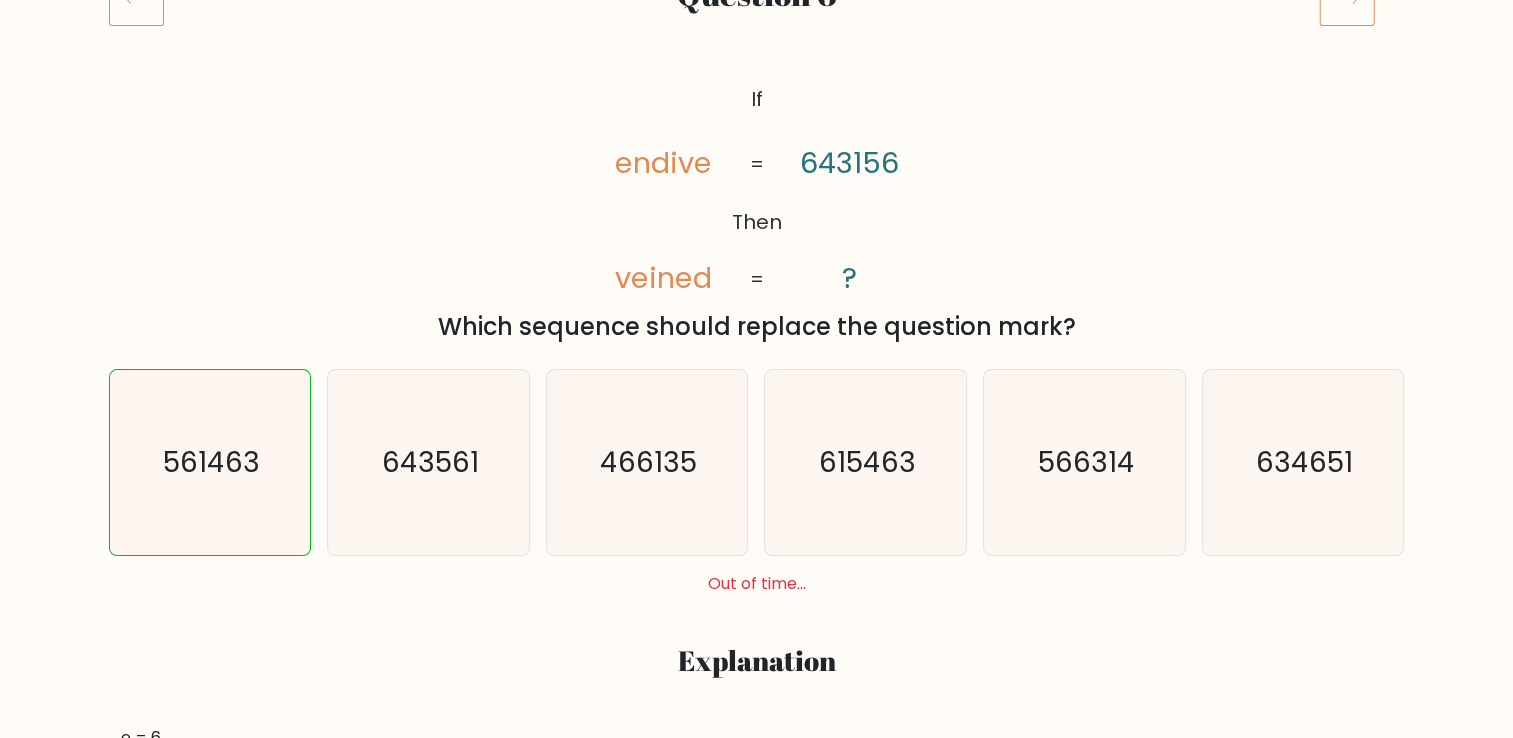 scroll, scrollTop: 300, scrollLeft: 0, axis: vertical 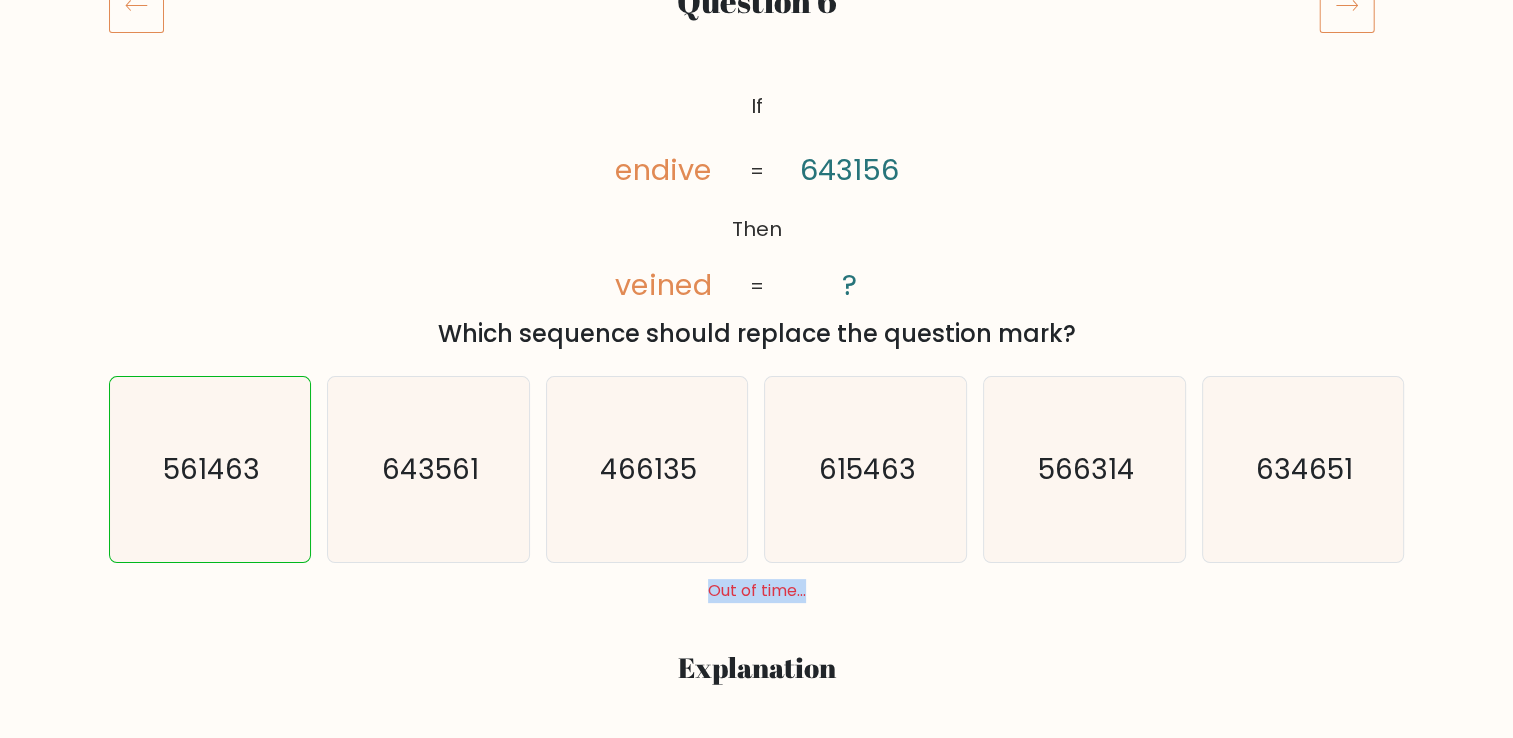 drag, startPoint x: 708, startPoint y: 590, endPoint x: 893, endPoint y: 604, distance: 185.52898 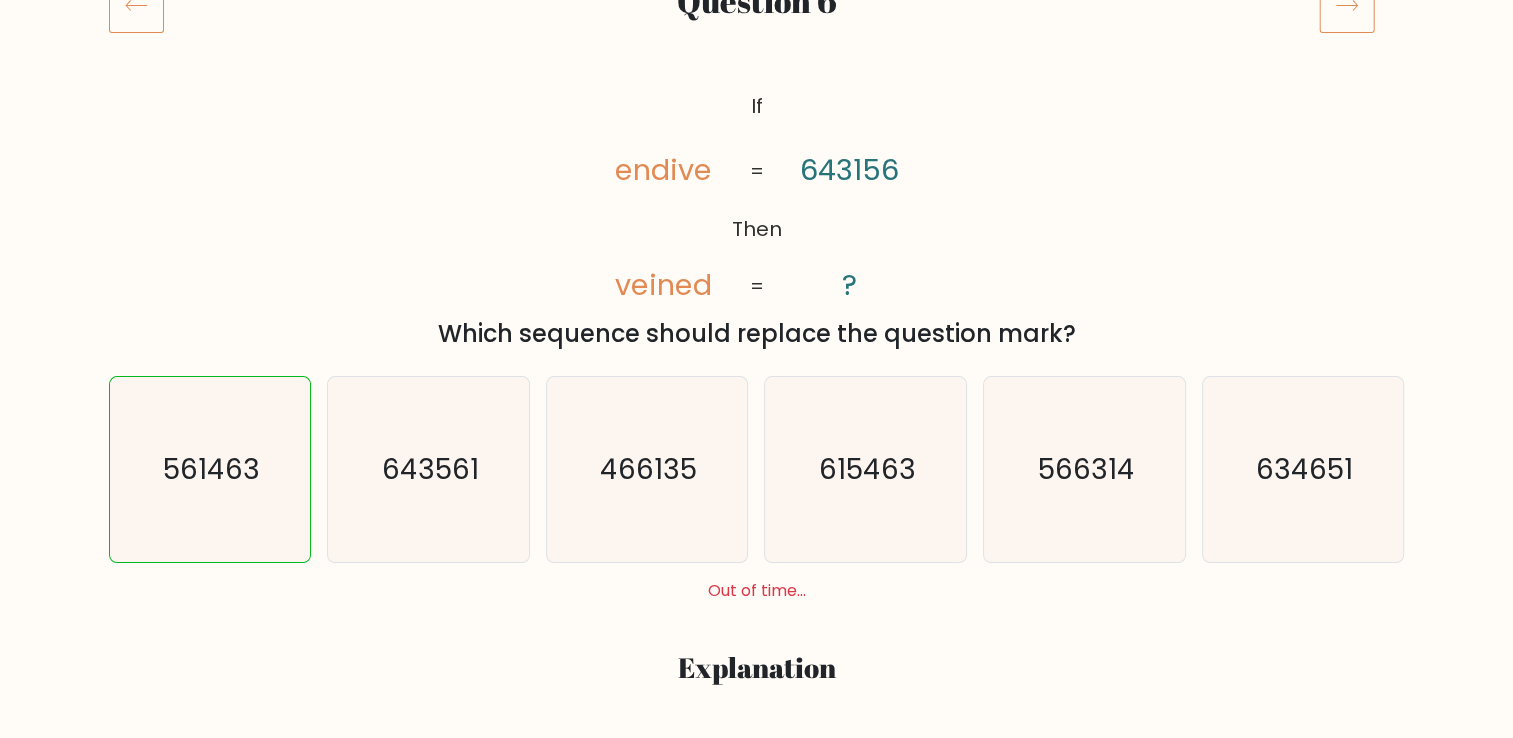 drag, startPoint x: 893, startPoint y: 604, endPoint x: 987, endPoint y: 634, distance: 98.67117 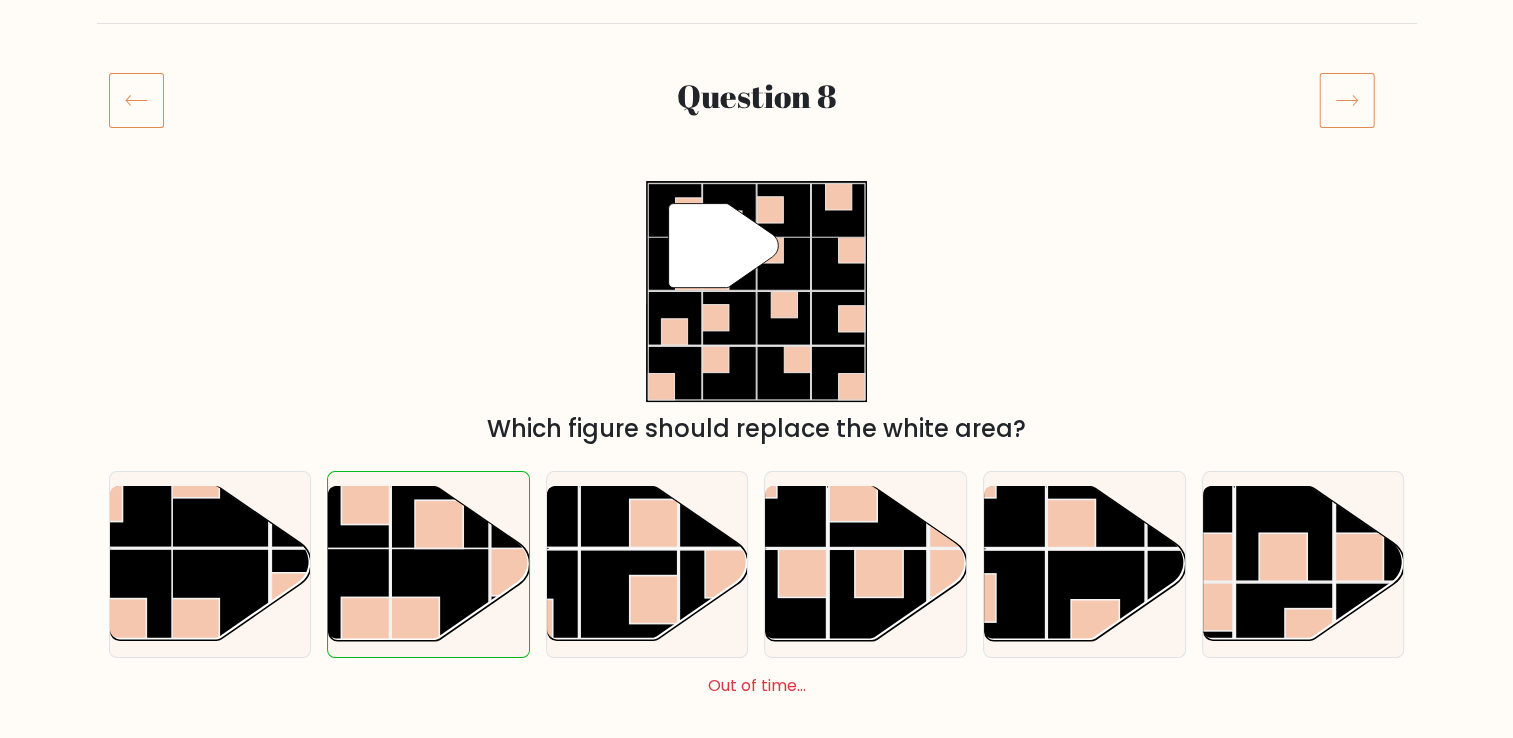 scroll, scrollTop: 200, scrollLeft: 0, axis: vertical 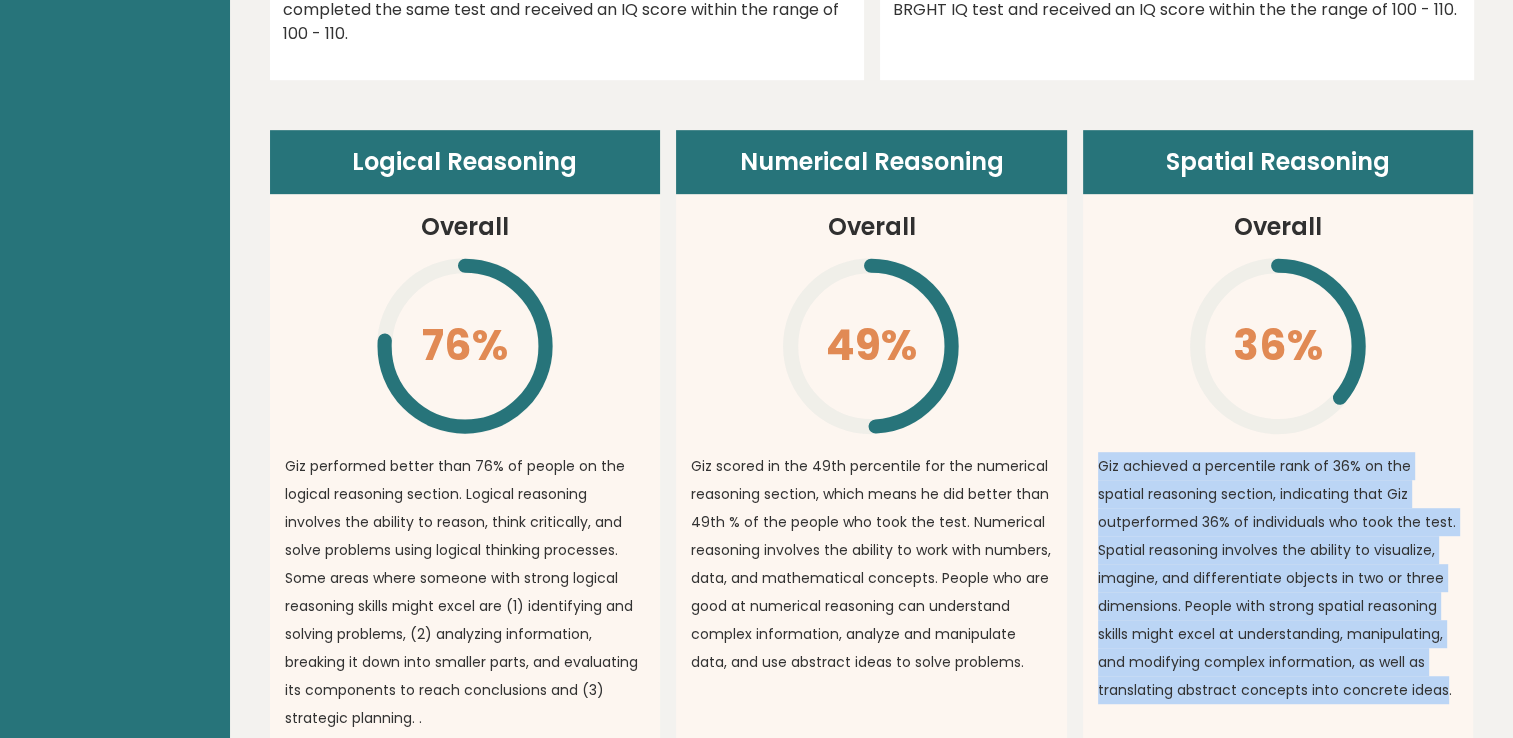 drag, startPoint x: 1090, startPoint y: 473, endPoint x: 1441, endPoint y: 706, distance: 421.29562 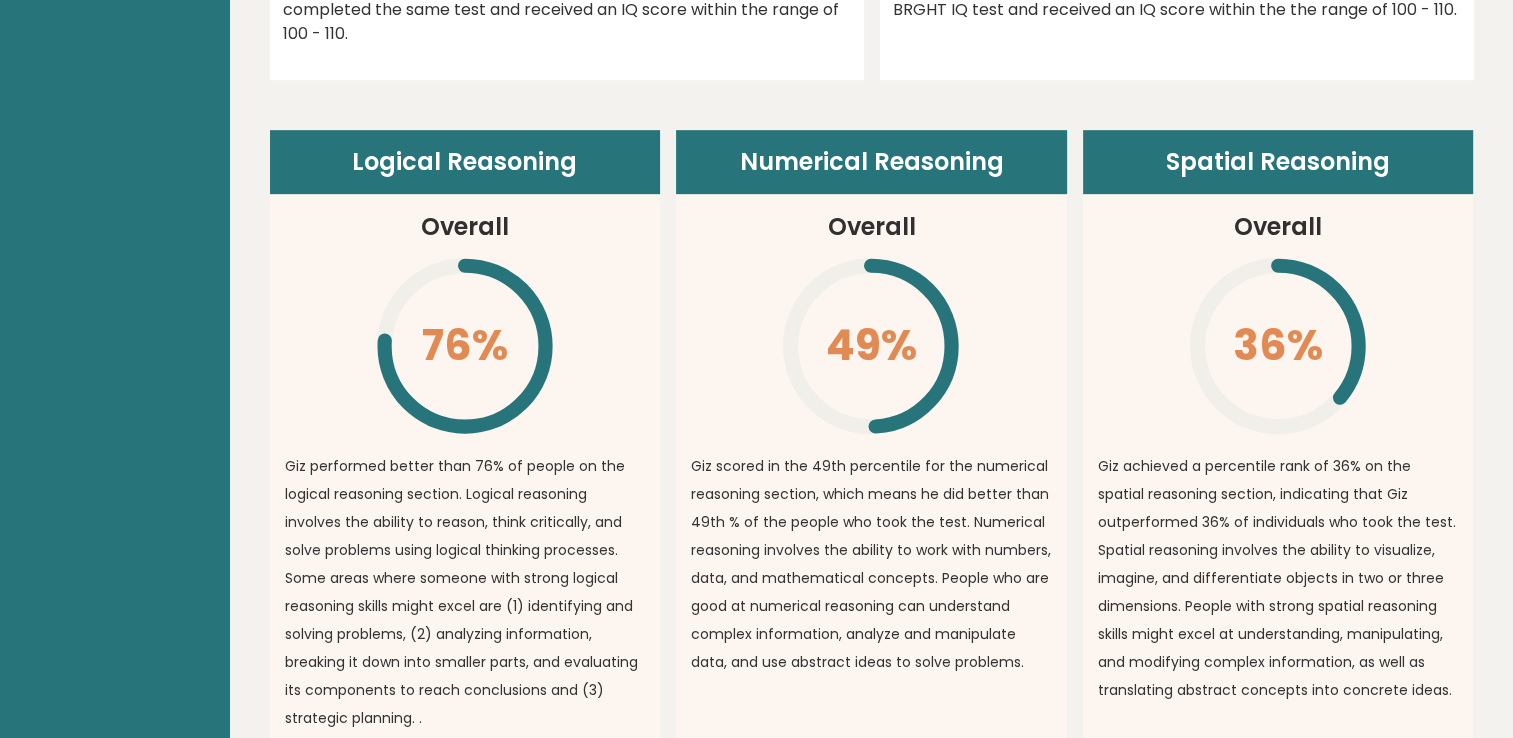 click on "Spatial Reasoning
Overall
36%
\
Giz achieved a percentile rank of 36% on the spatial reasoning section, indicating that Giz outperformed 36% of individuals who took the test. Spatial reasoning involves the ability to visualize, imagine, and differentiate objects in two or three dimensions. People with strong spatial reasoning skills might excel at understanding, manipulating, and modifying complex information, as well as translating abstract concepts into concrete ideas.
Compared to
Indonesia
Low" at bounding box center (1278, 447) 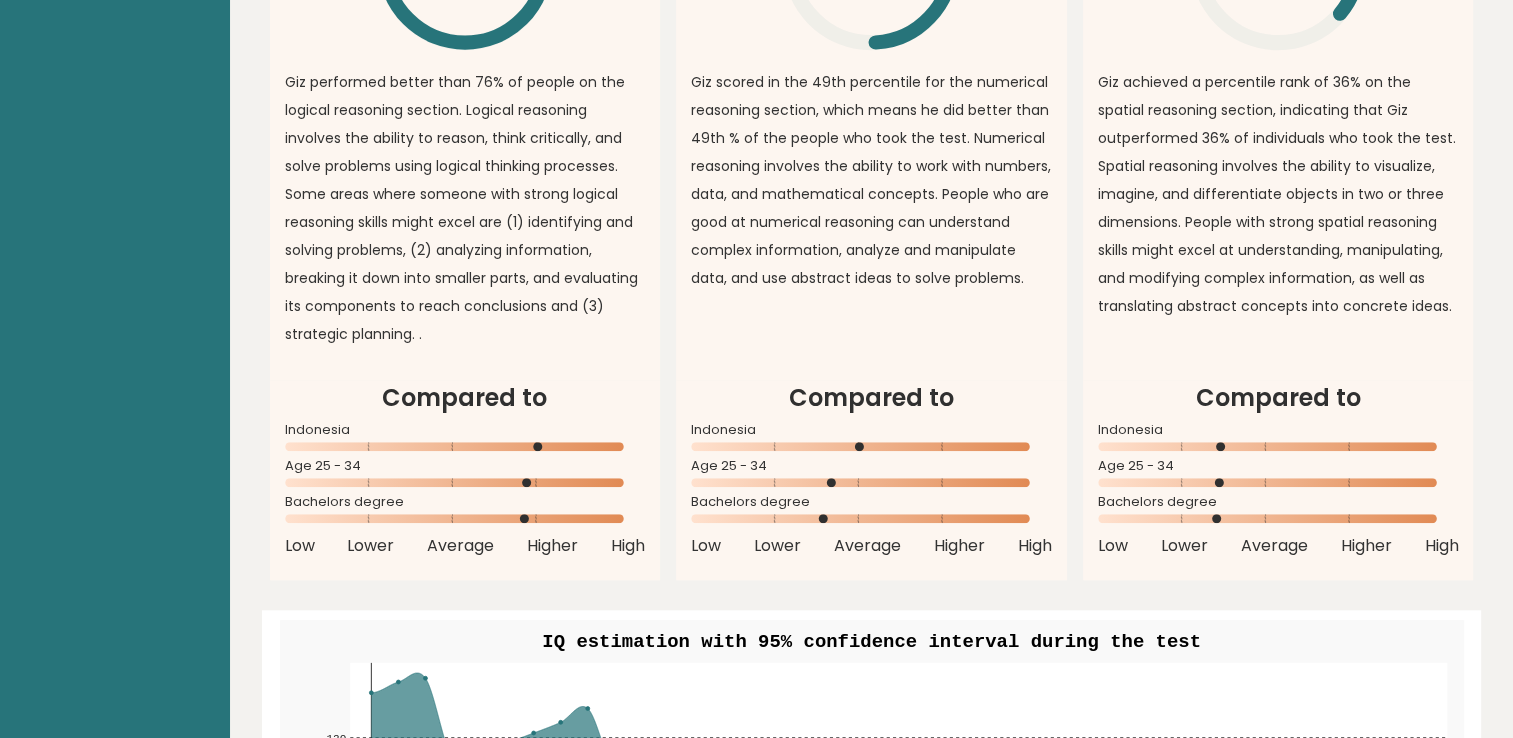 scroll, scrollTop: 1447, scrollLeft: 0, axis: vertical 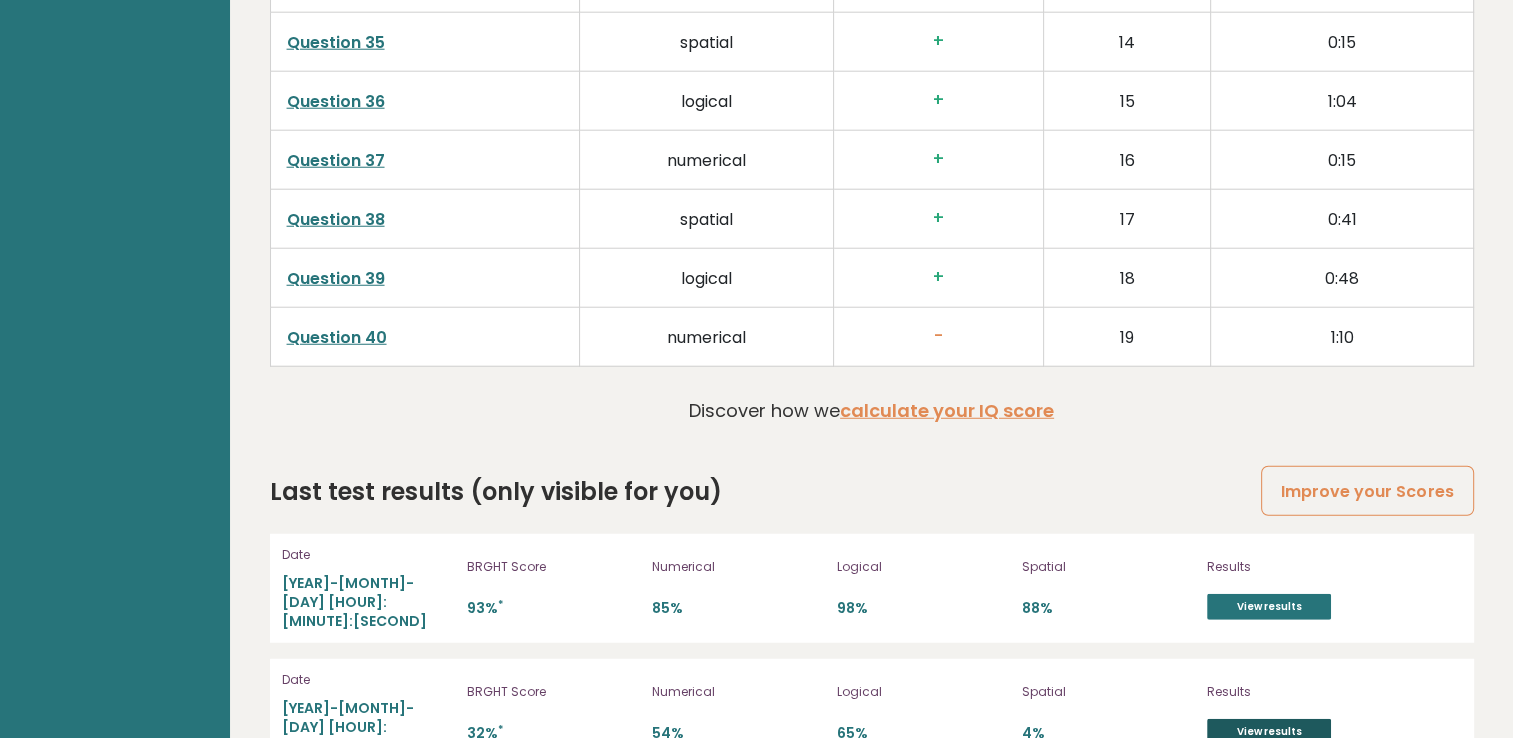 click on "View results" at bounding box center (1269, 732) 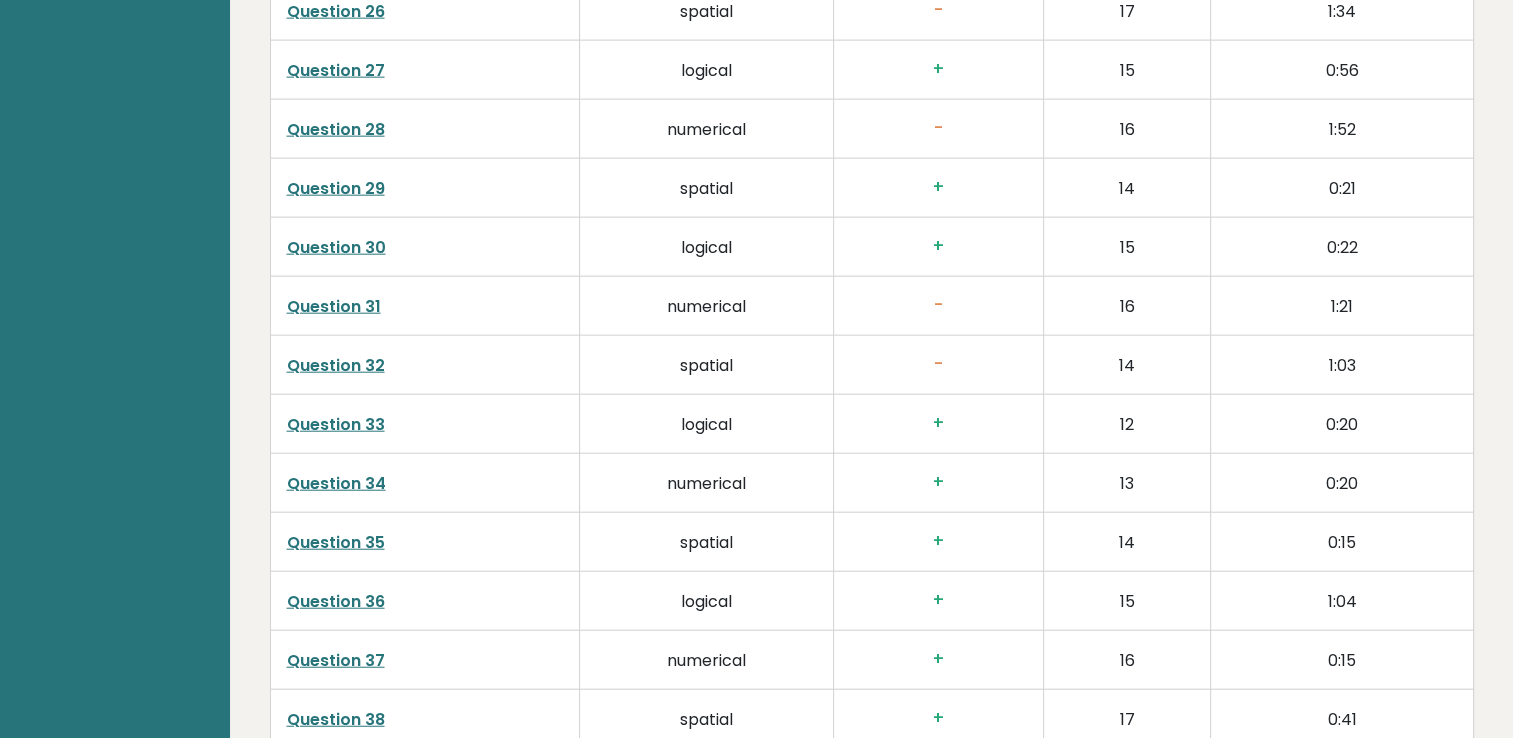 scroll, scrollTop: 5286, scrollLeft: 0, axis: vertical 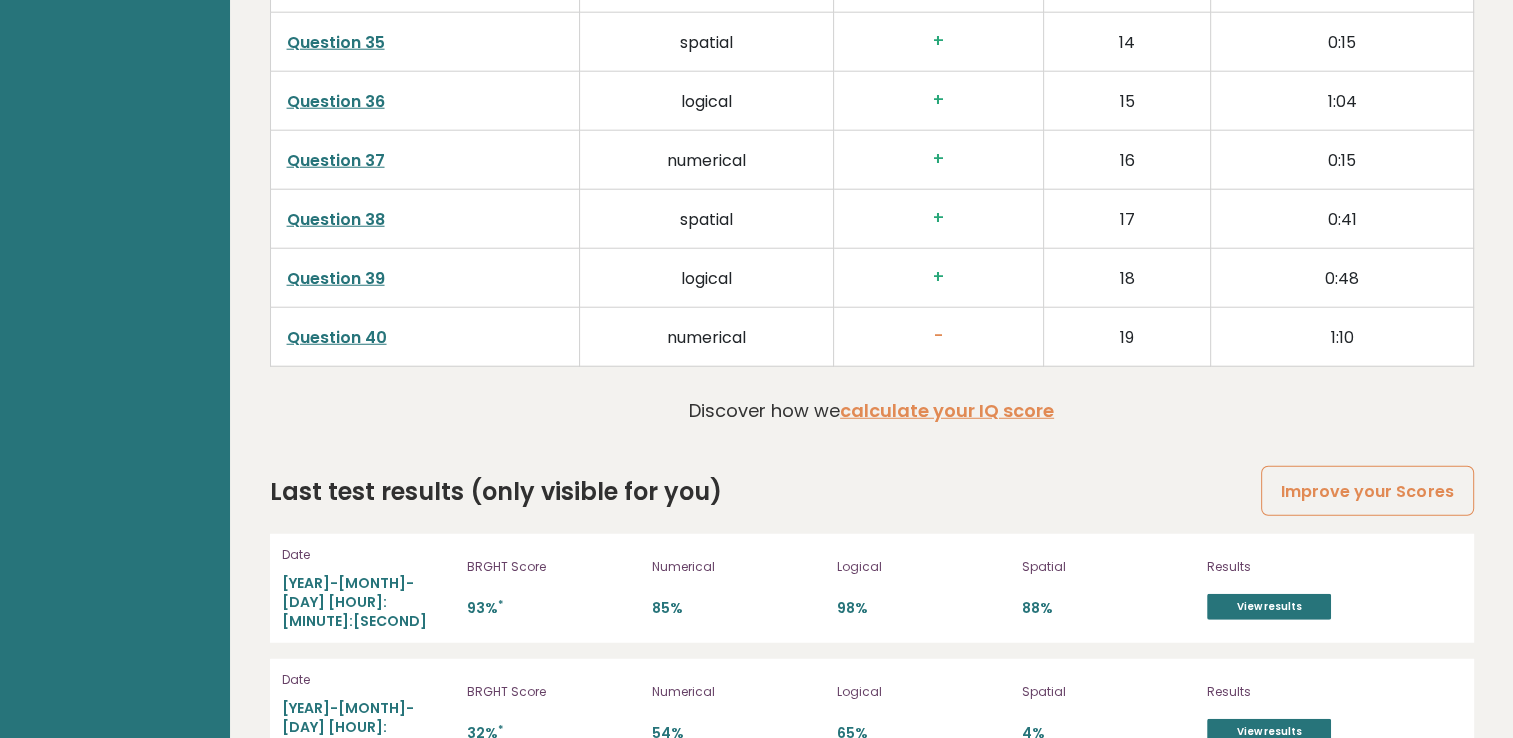 click on "32%
*" at bounding box center (553, 733) 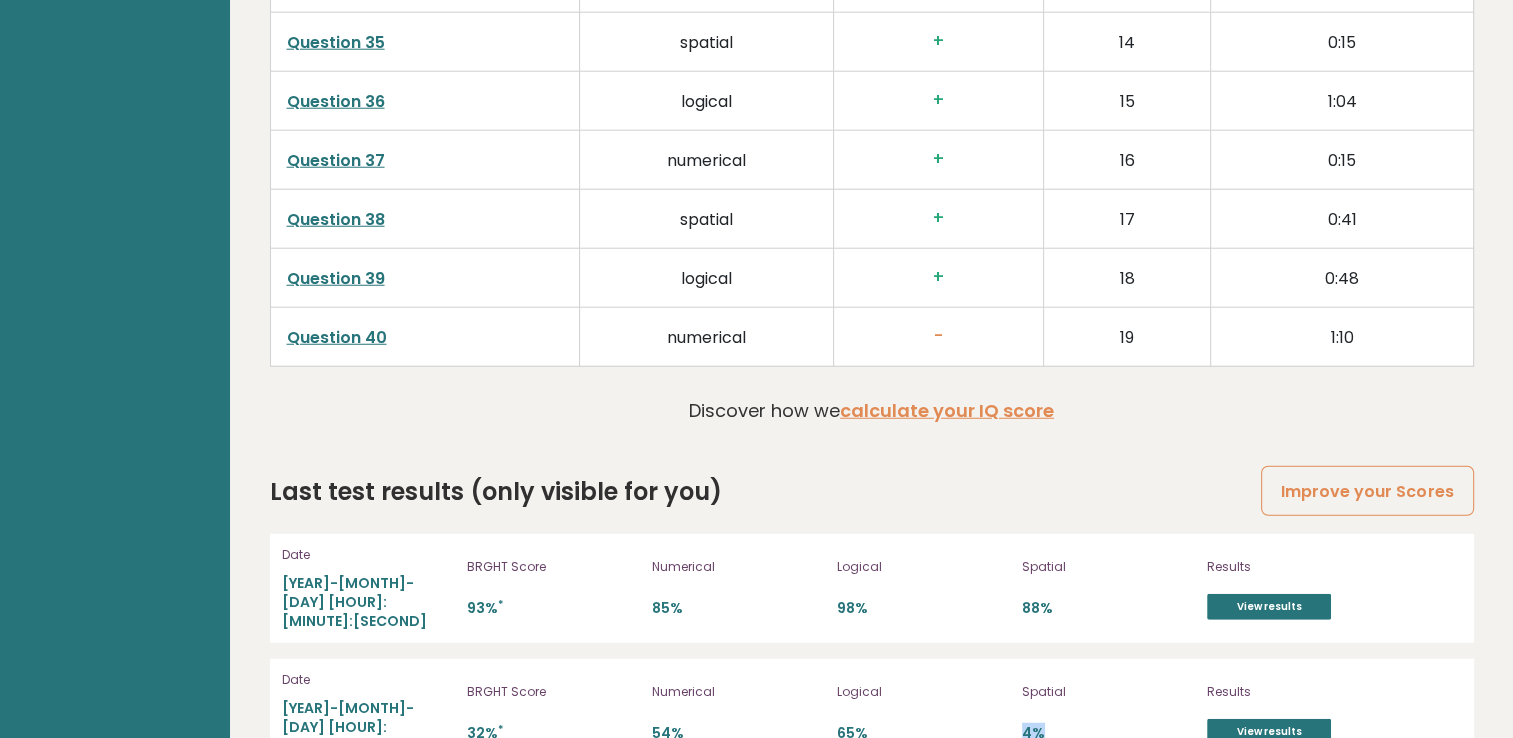 drag, startPoint x: 1031, startPoint y: 686, endPoint x: 1063, endPoint y: 681, distance: 32.38827 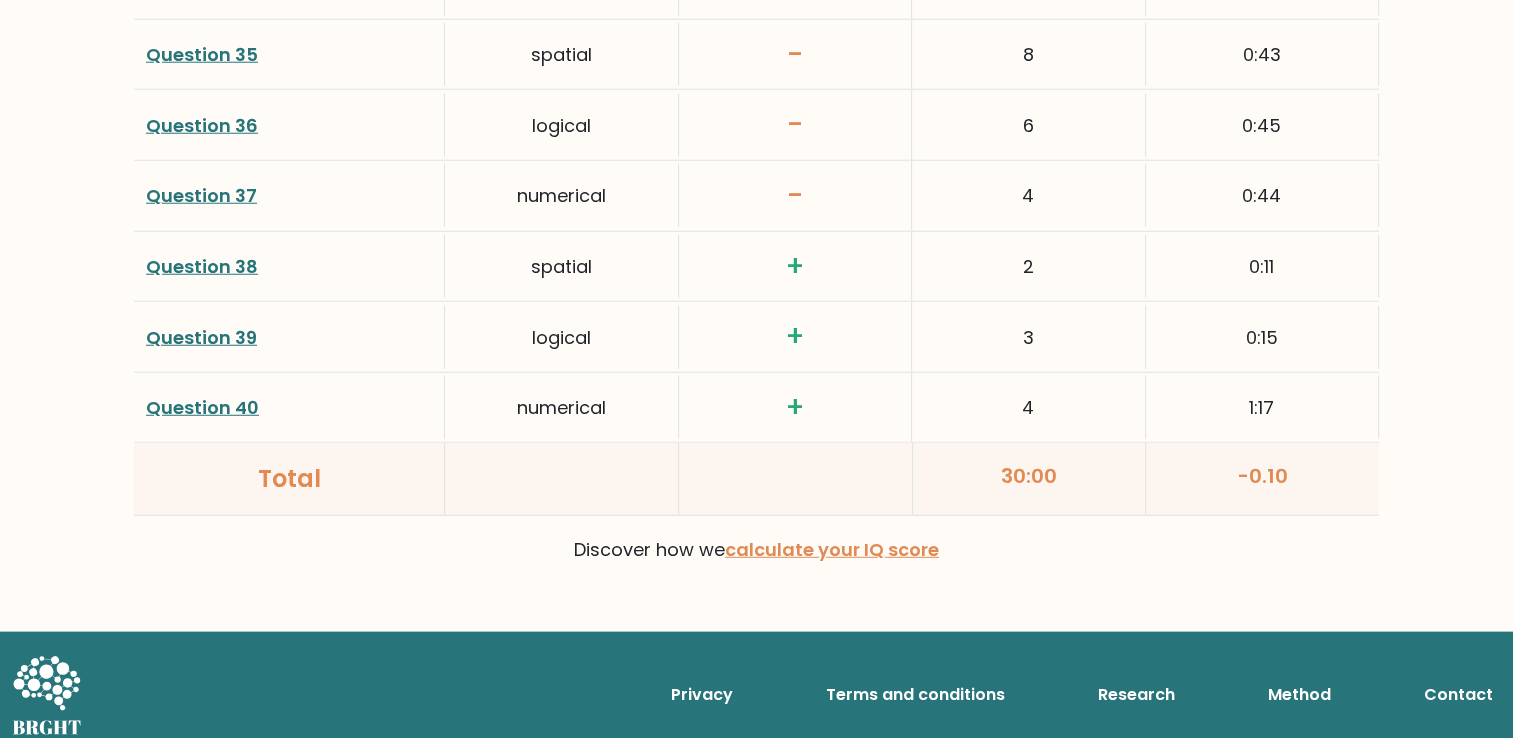scroll, scrollTop: 5282, scrollLeft: 0, axis: vertical 